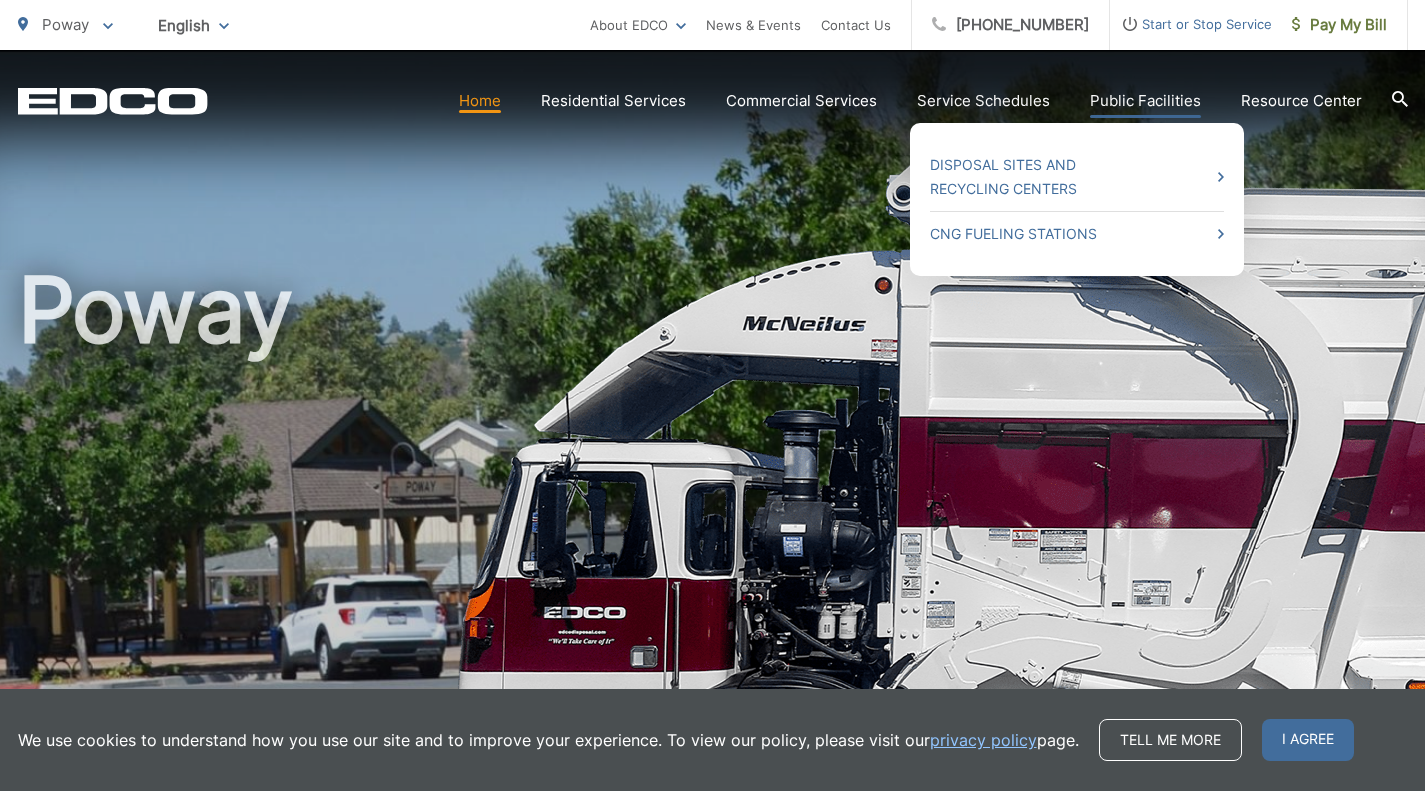 scroll, scrollTop: 0, scrollLeft: 0, axis: both 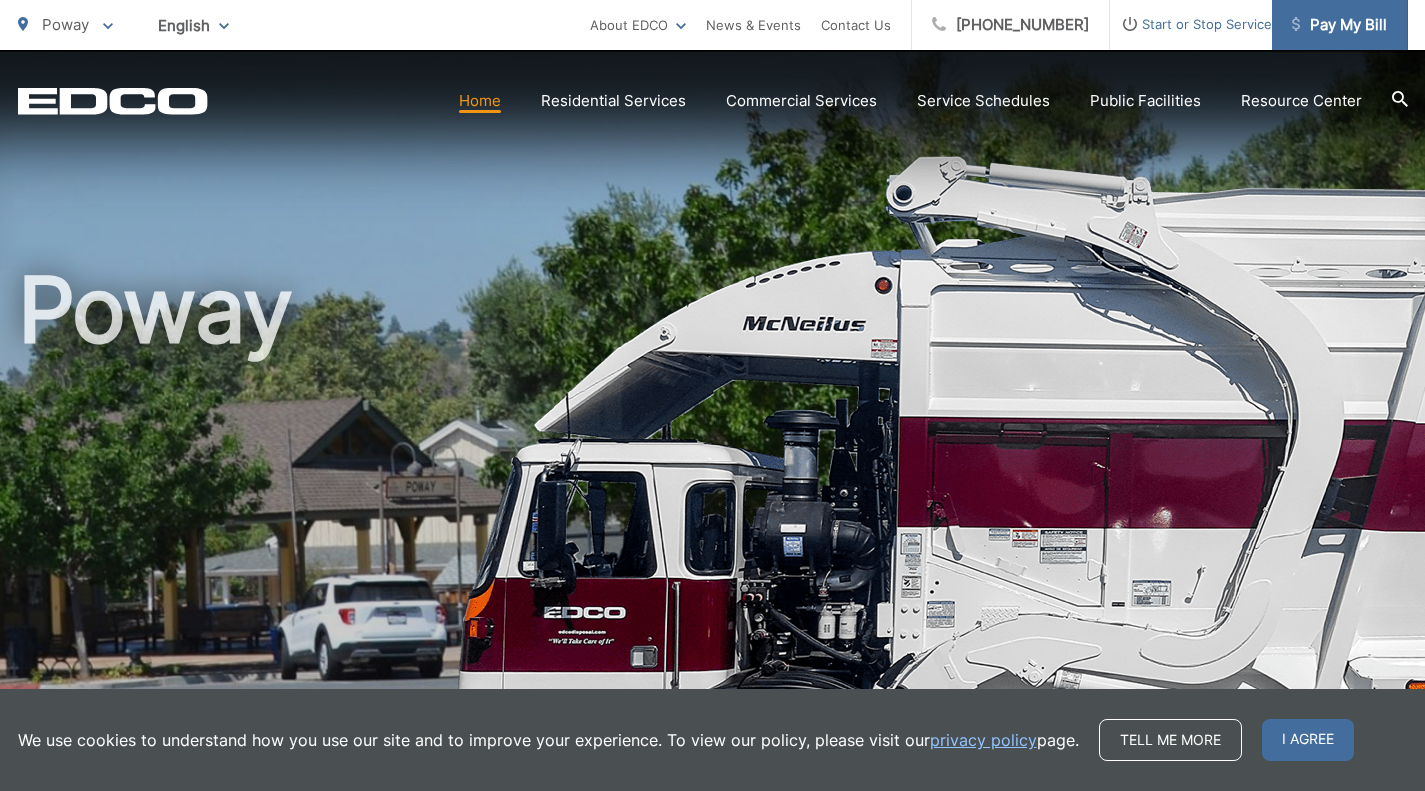 click on "Pay My Bill" at bounding box center [1340, 25] 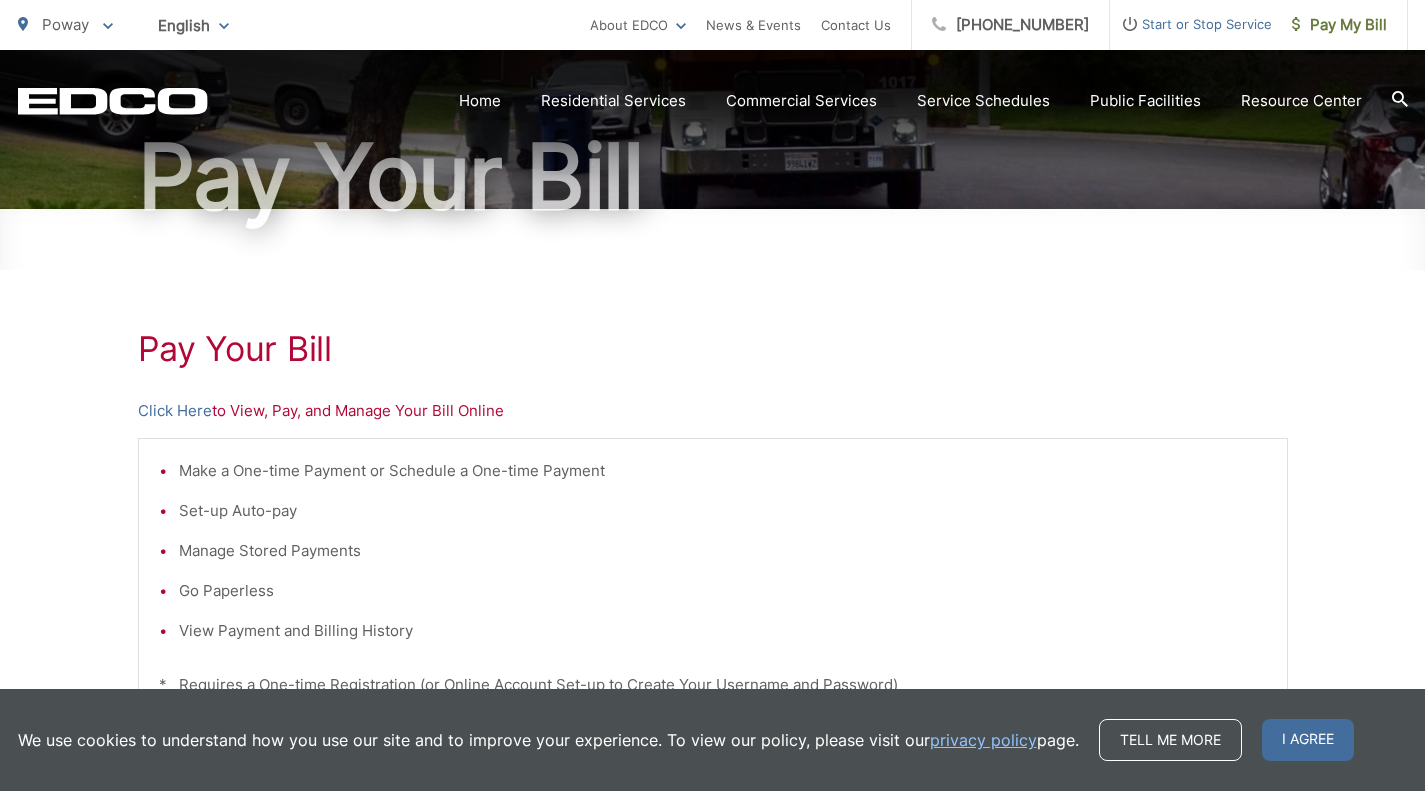 scroll, scrollTop: 300, scrollLeft: 0, axis: vertical 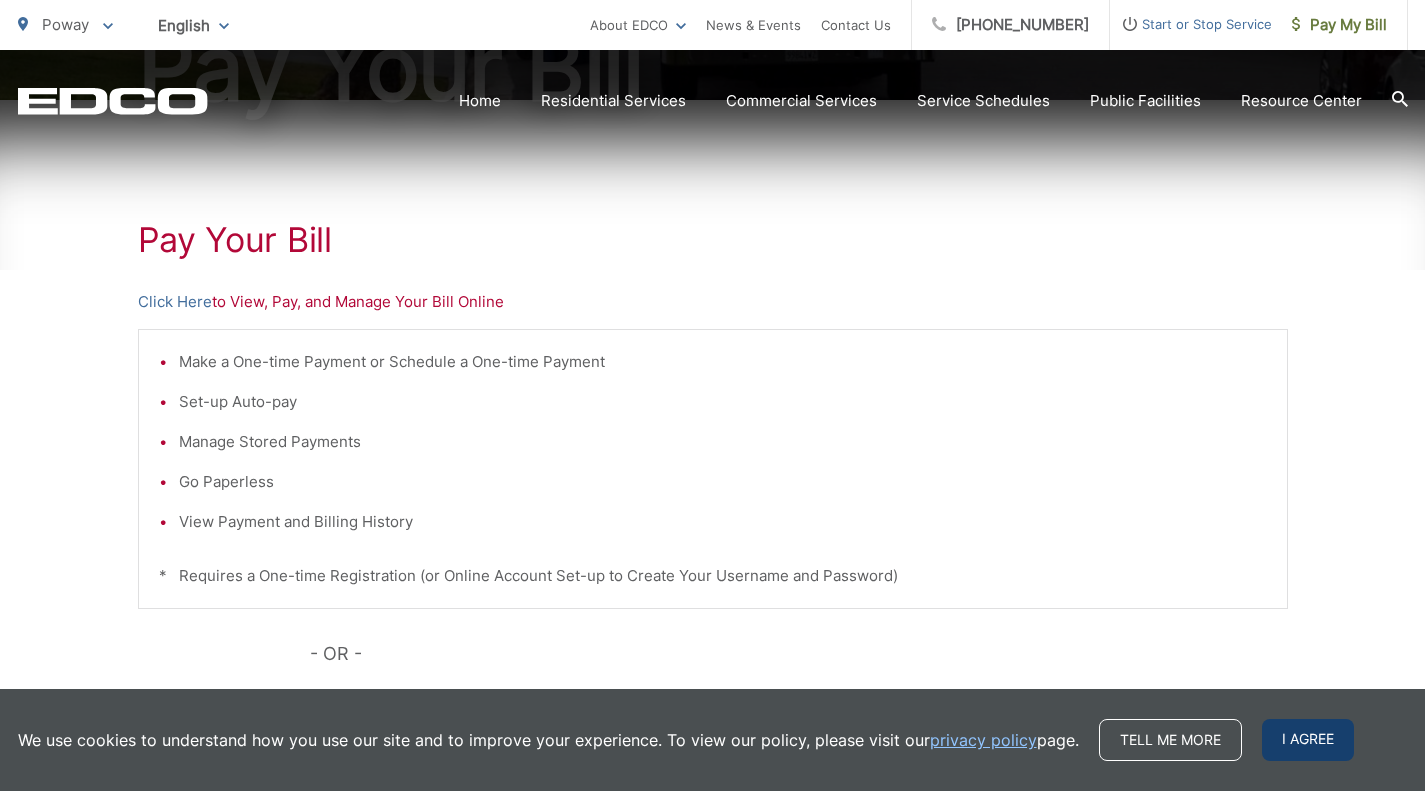 click on "I agree" at bounding box center (1308, 740) 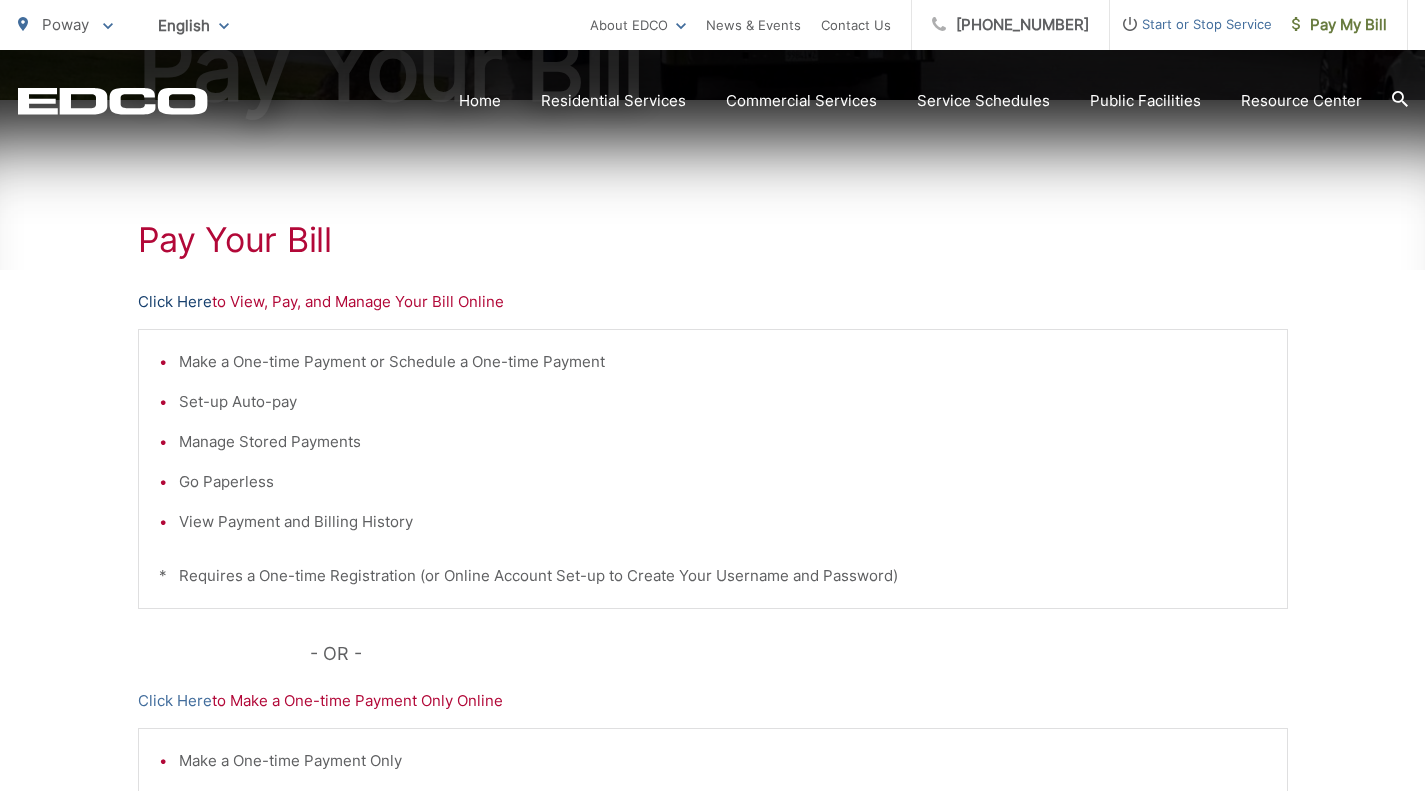 click on "Click Here" at bounding box center [175, 302] 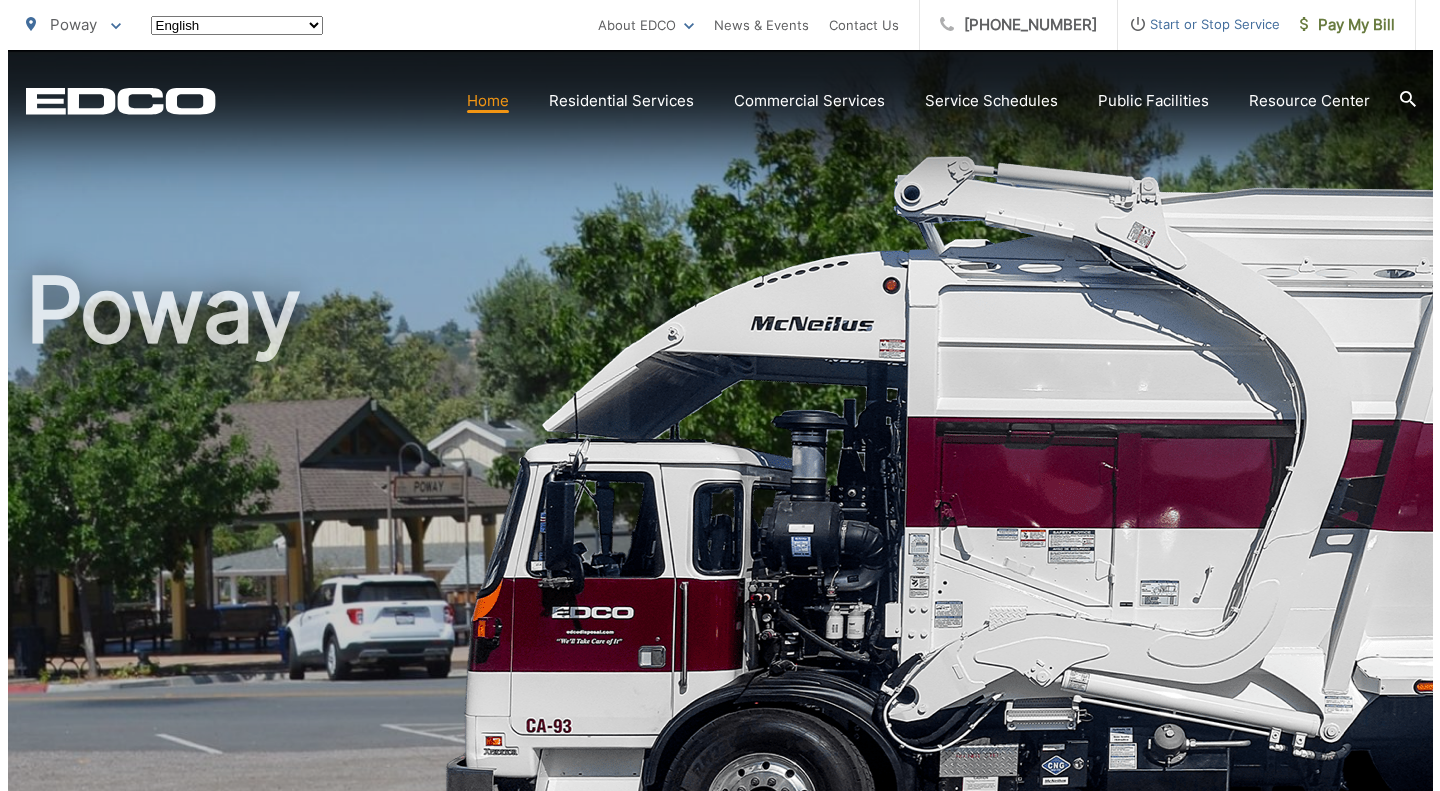 scroll, scrollTop: 0, scrollLeft: 0, axis: both 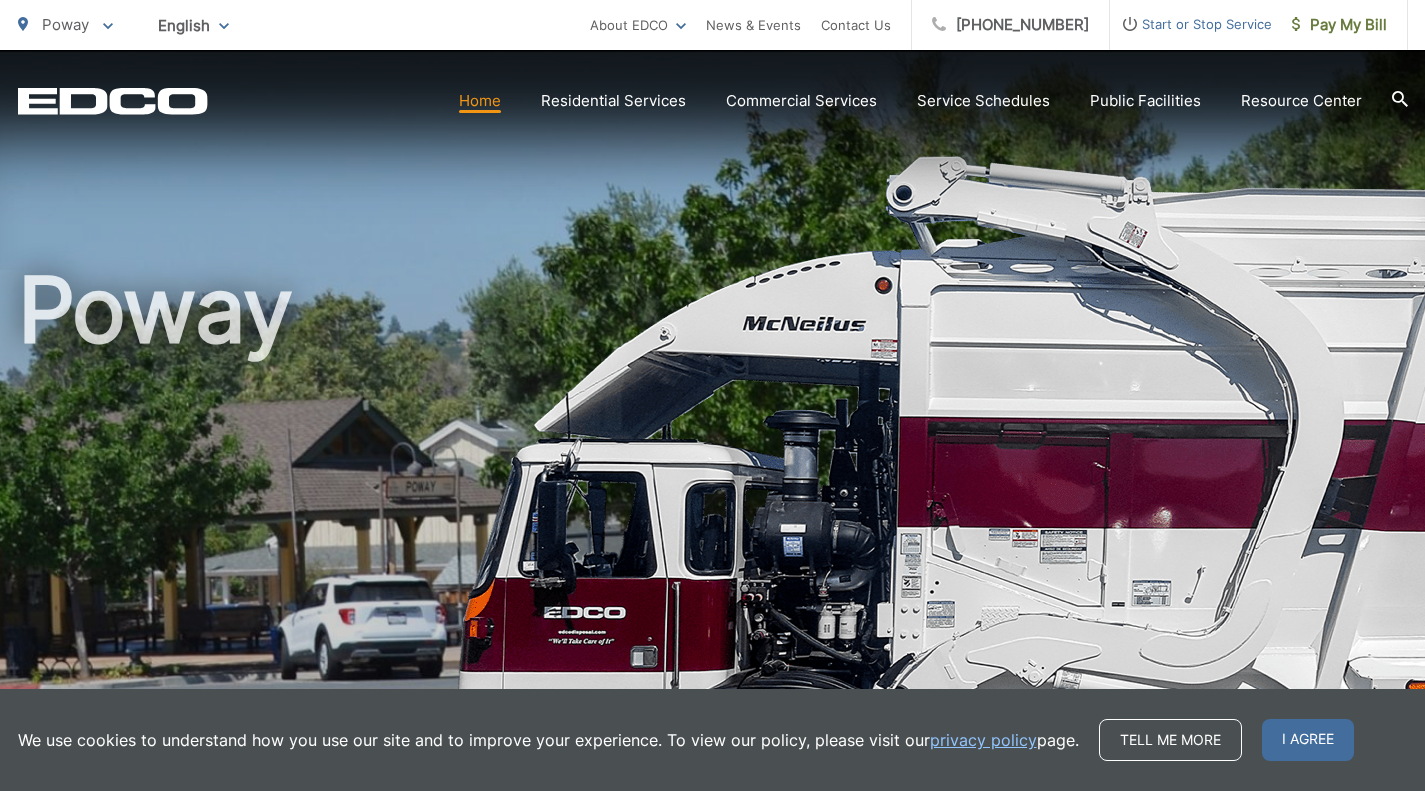 click on "Start or Stop Service" at bounding box center (1191, 24) 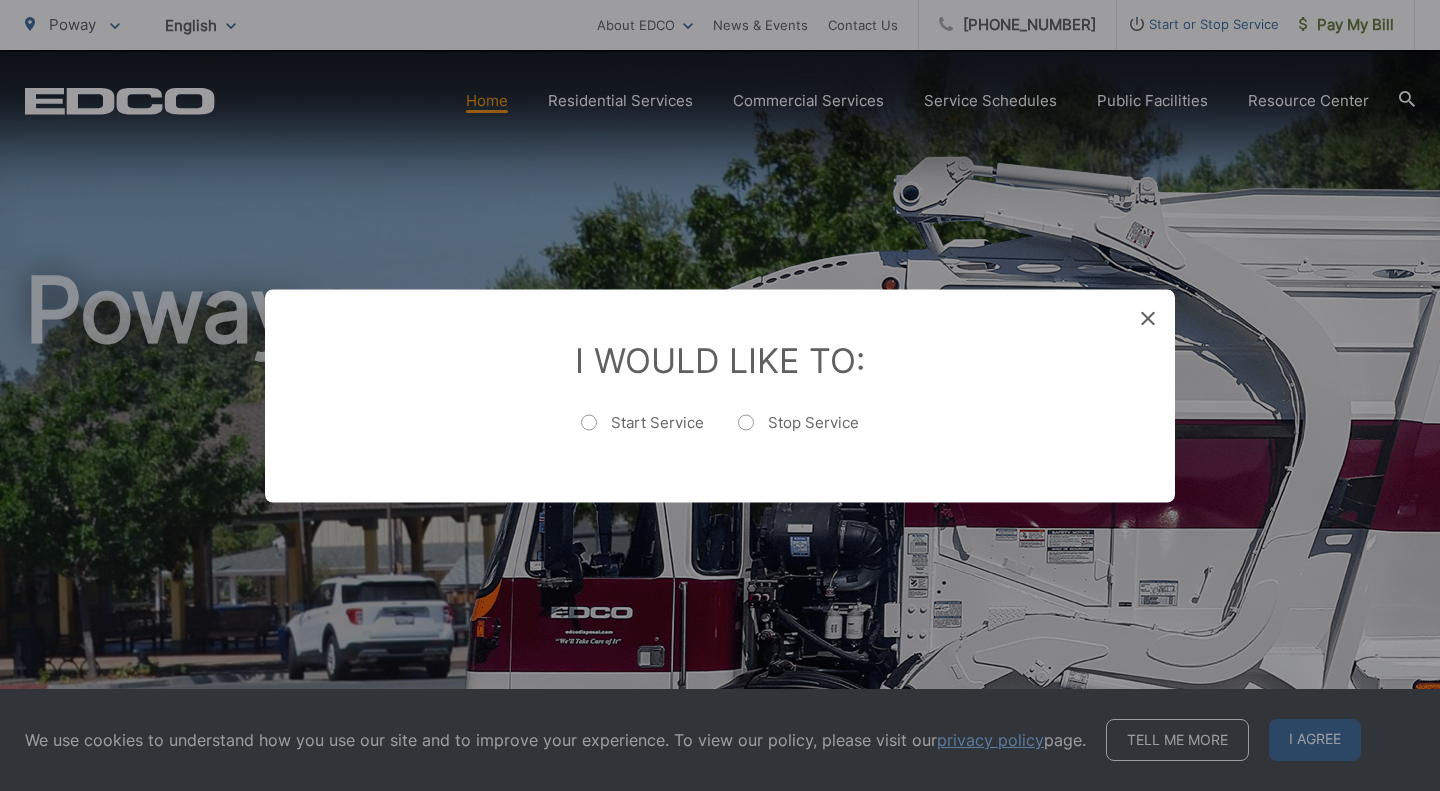 click on "Stop Service" at bounding box center [798, 432] 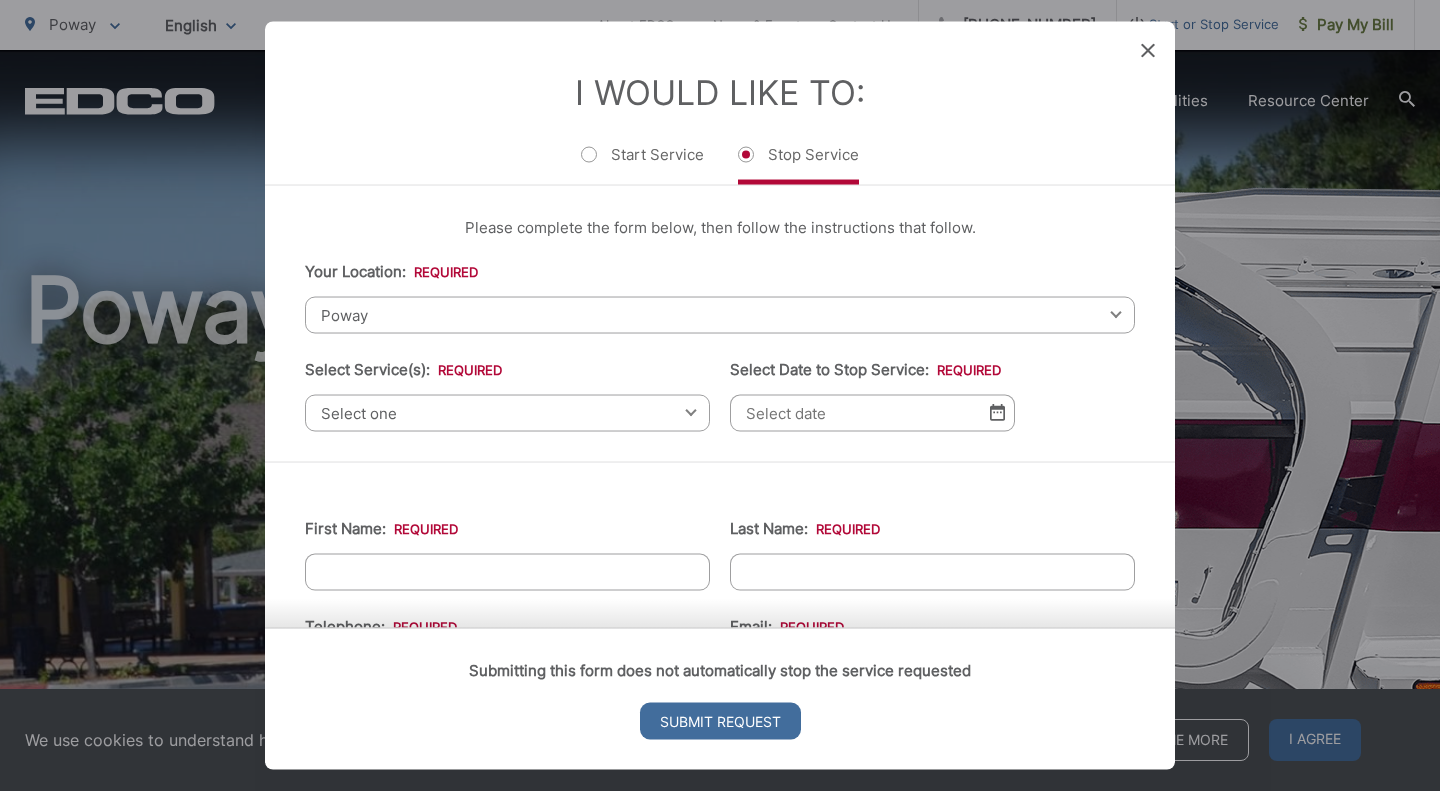 click on "Select one" at bounding box center [507, 412] 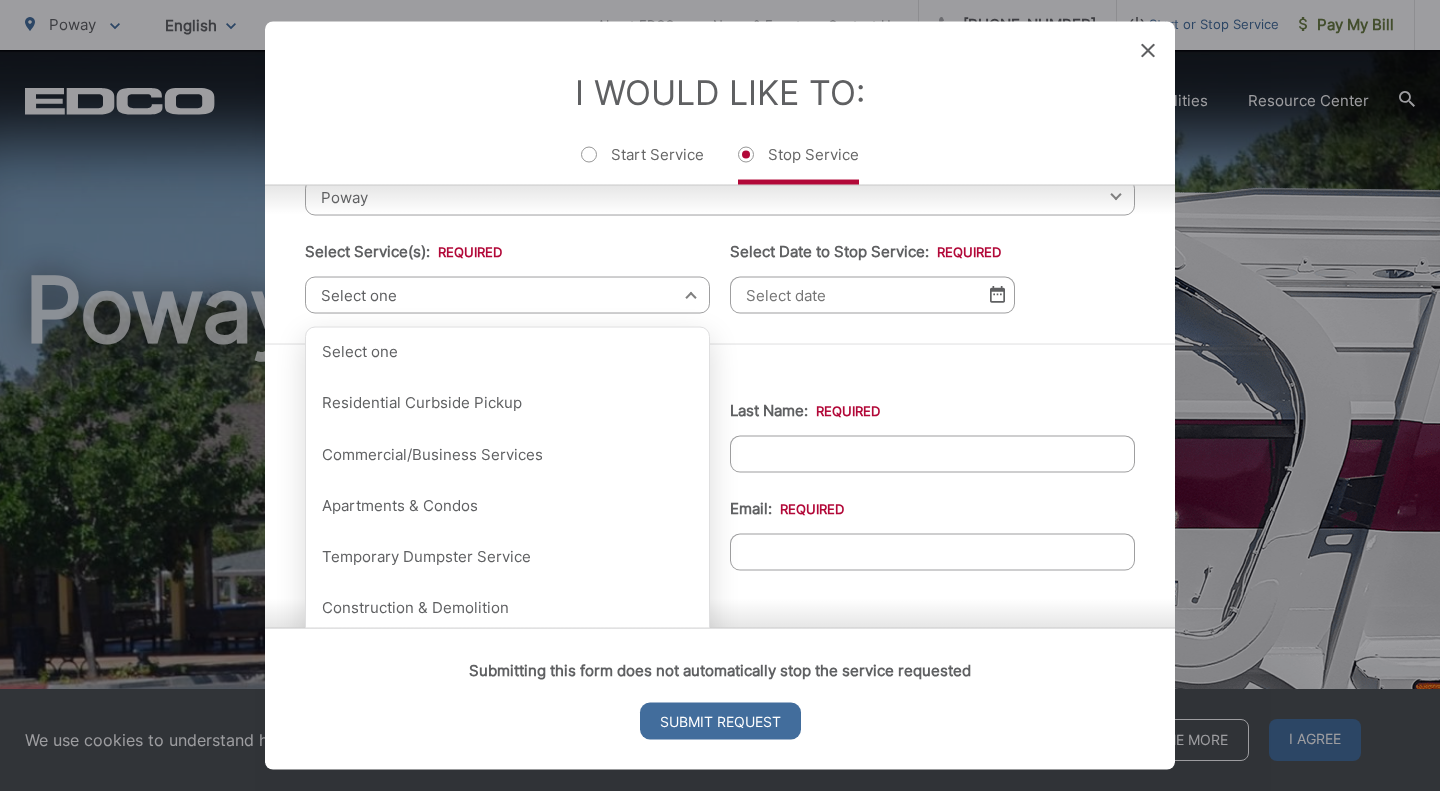 scroll, scrollTop: 200, scrollLeft: 0, axis: vertical 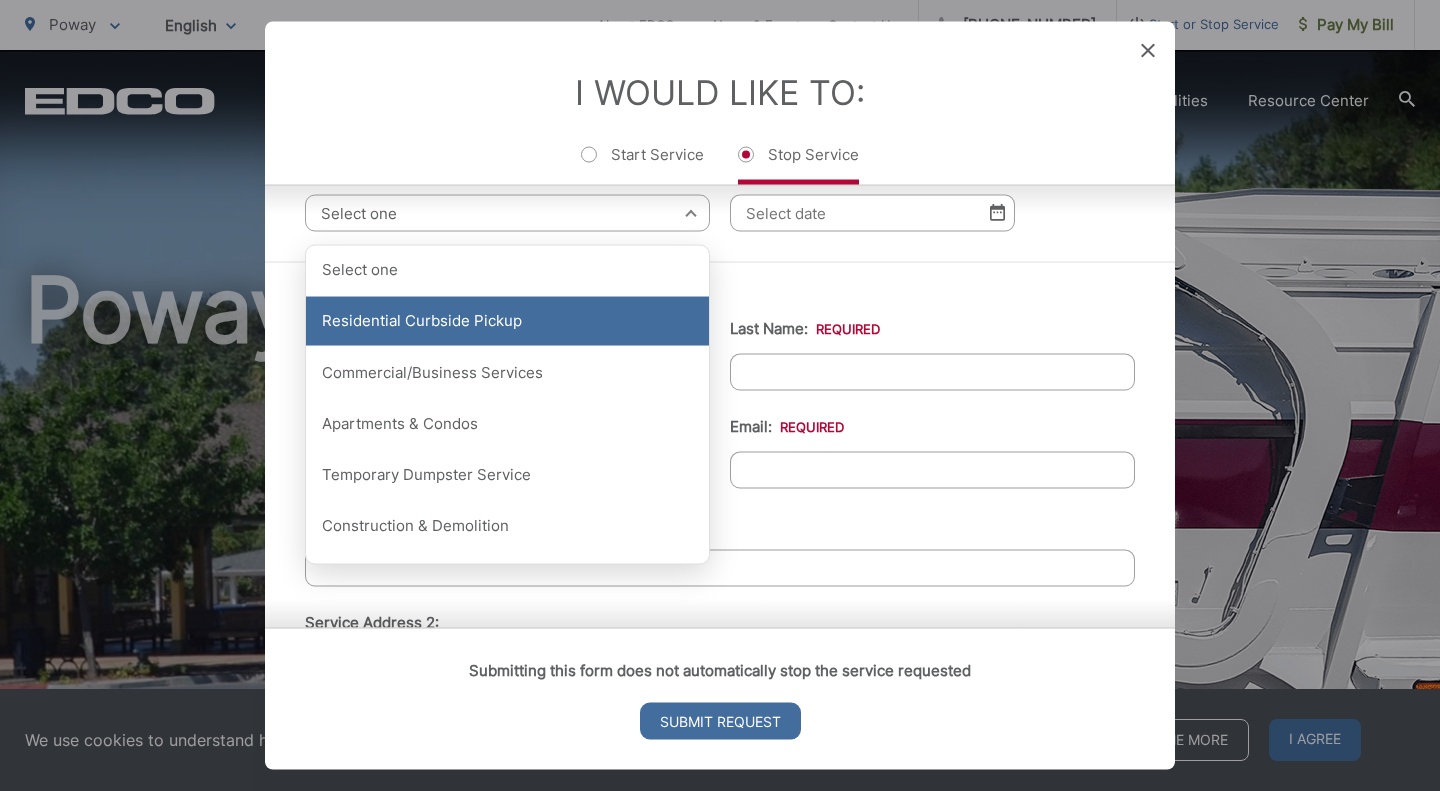 click on "Residential Curbside Pickup" at bounding box center (507, 321) 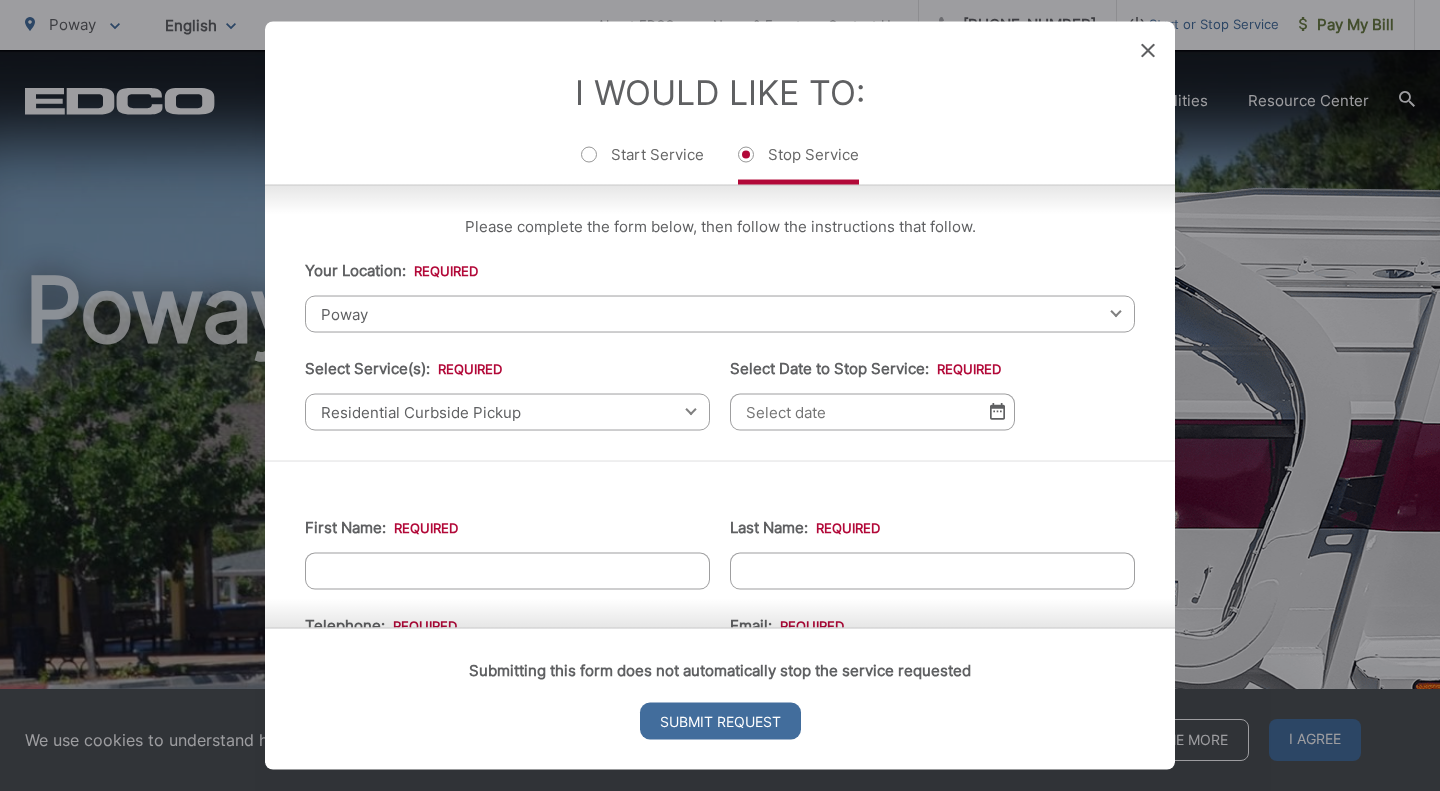 scroll, scrollTop: 0, scrollLeft: 0, axis: both 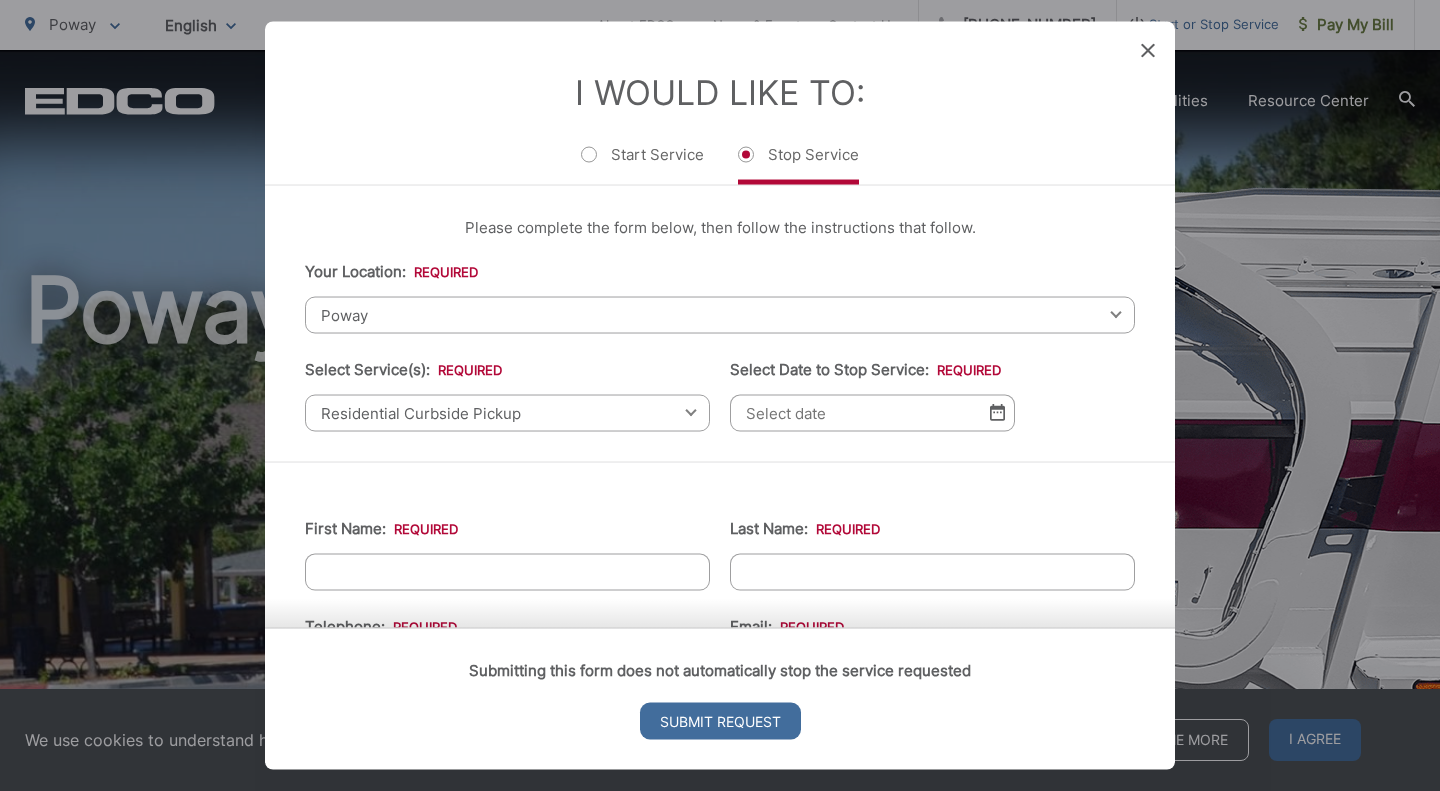 click at bounding box center (997, 412) 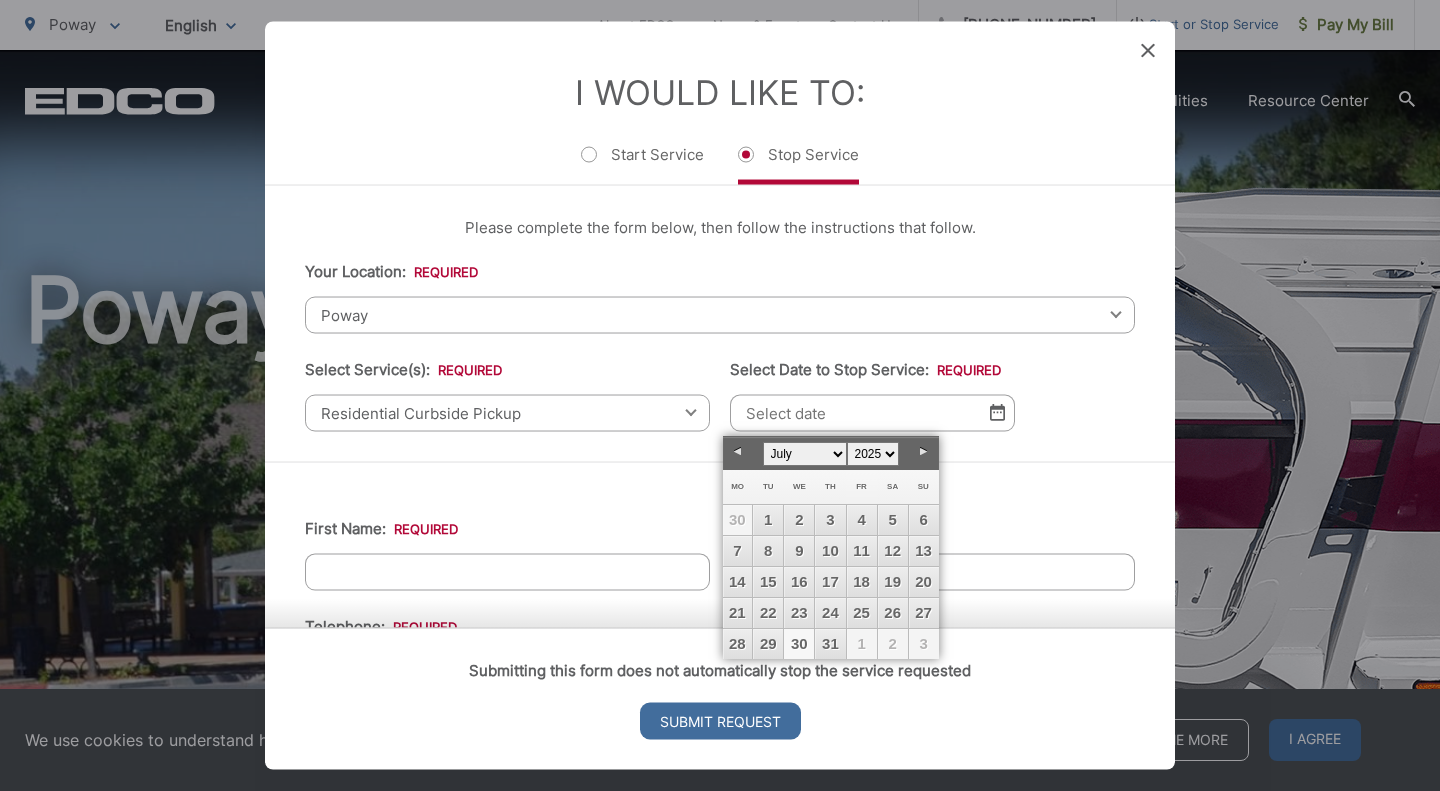click on "30" at bounding box center (799, 644) 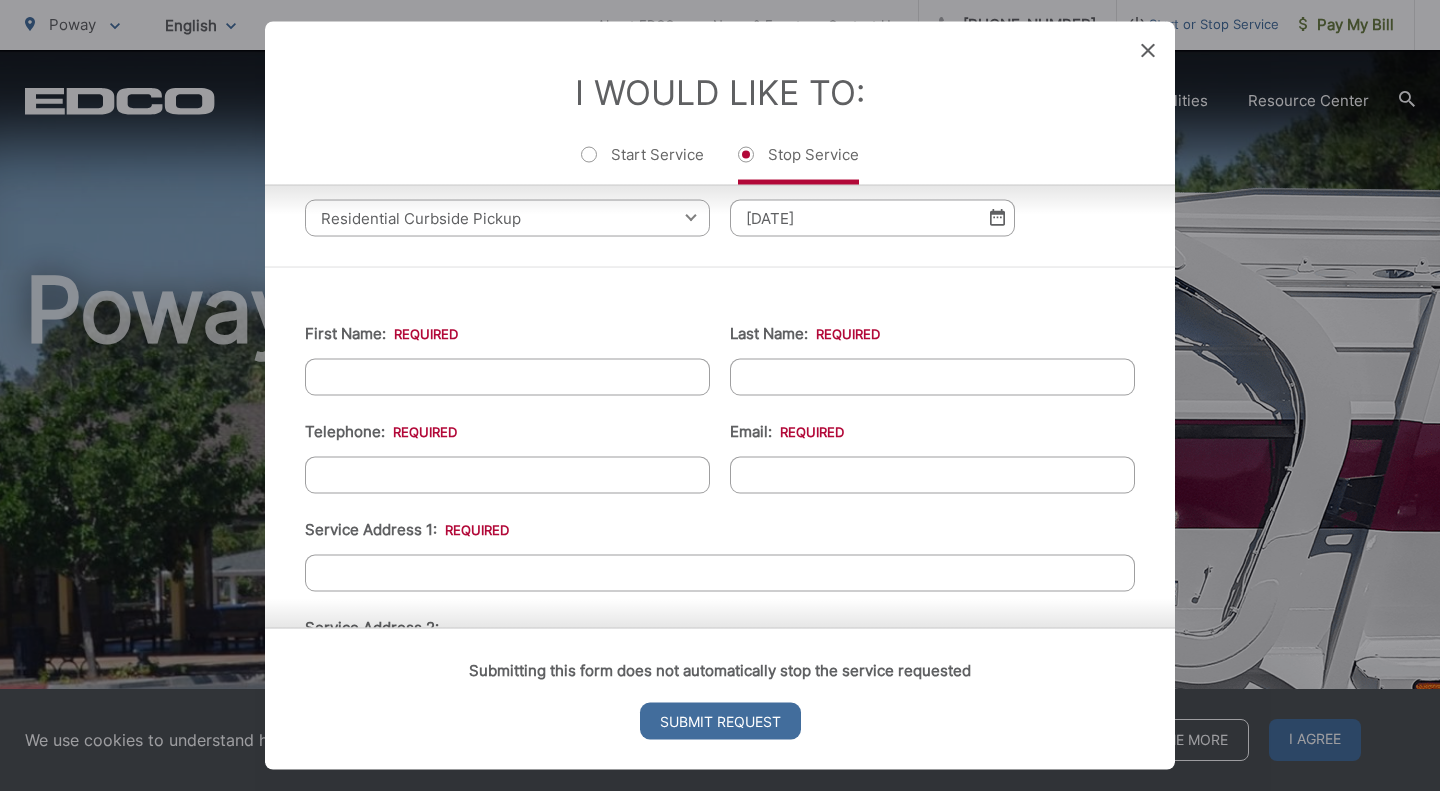 scroll, scrollTop: 200, scrollLeft: 0, axis: vertical 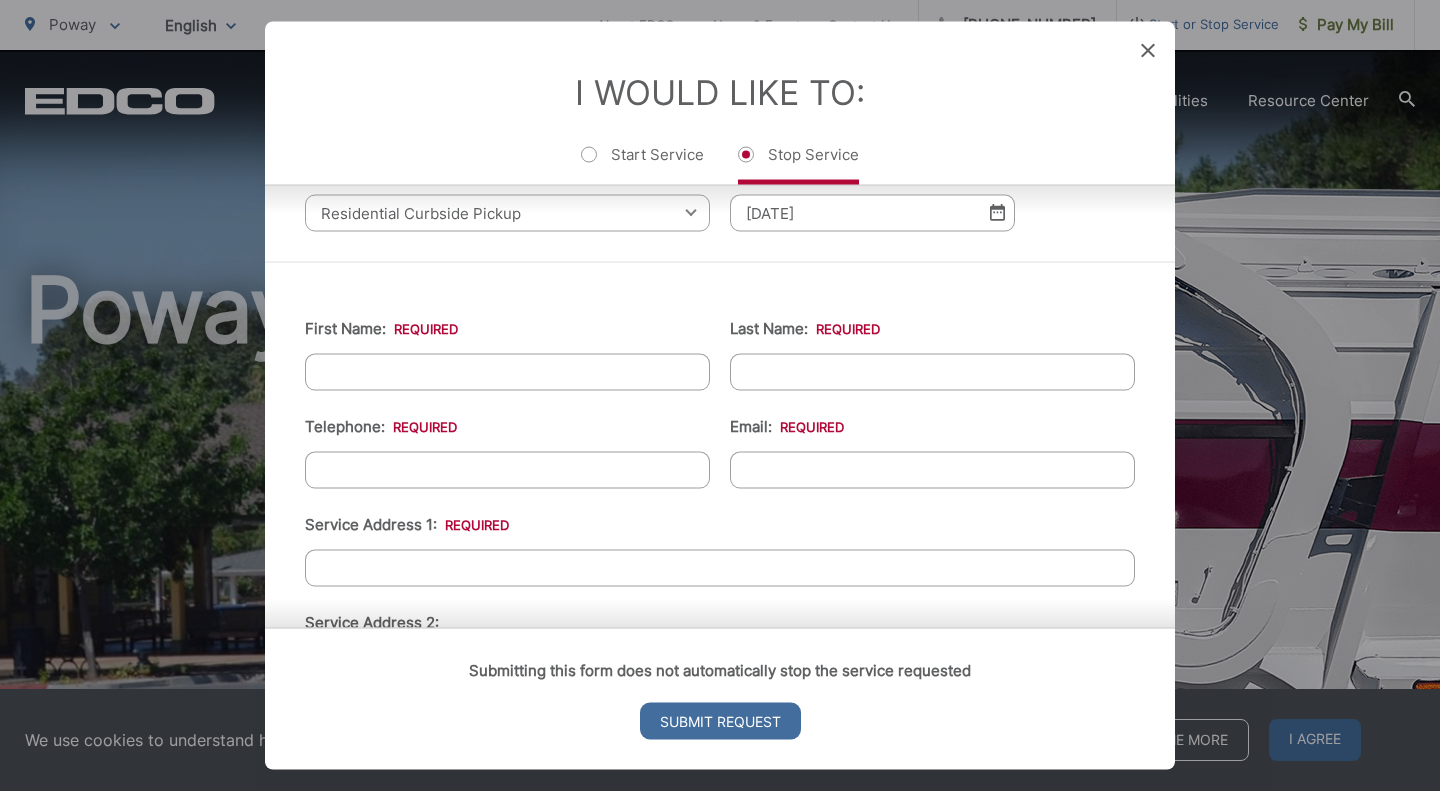 click on "First Name: *" at bounding box center [507, 371] 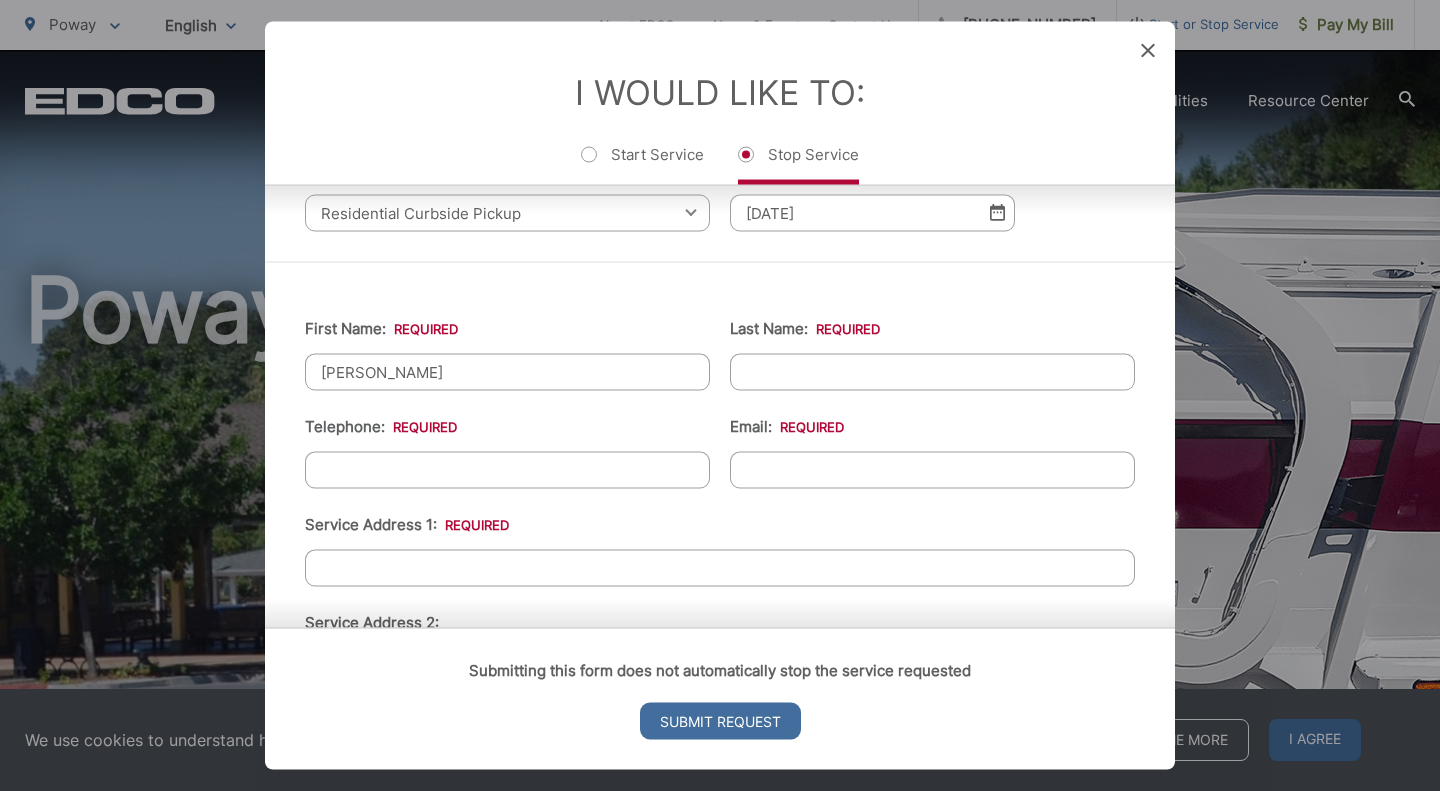 type on "Morales" 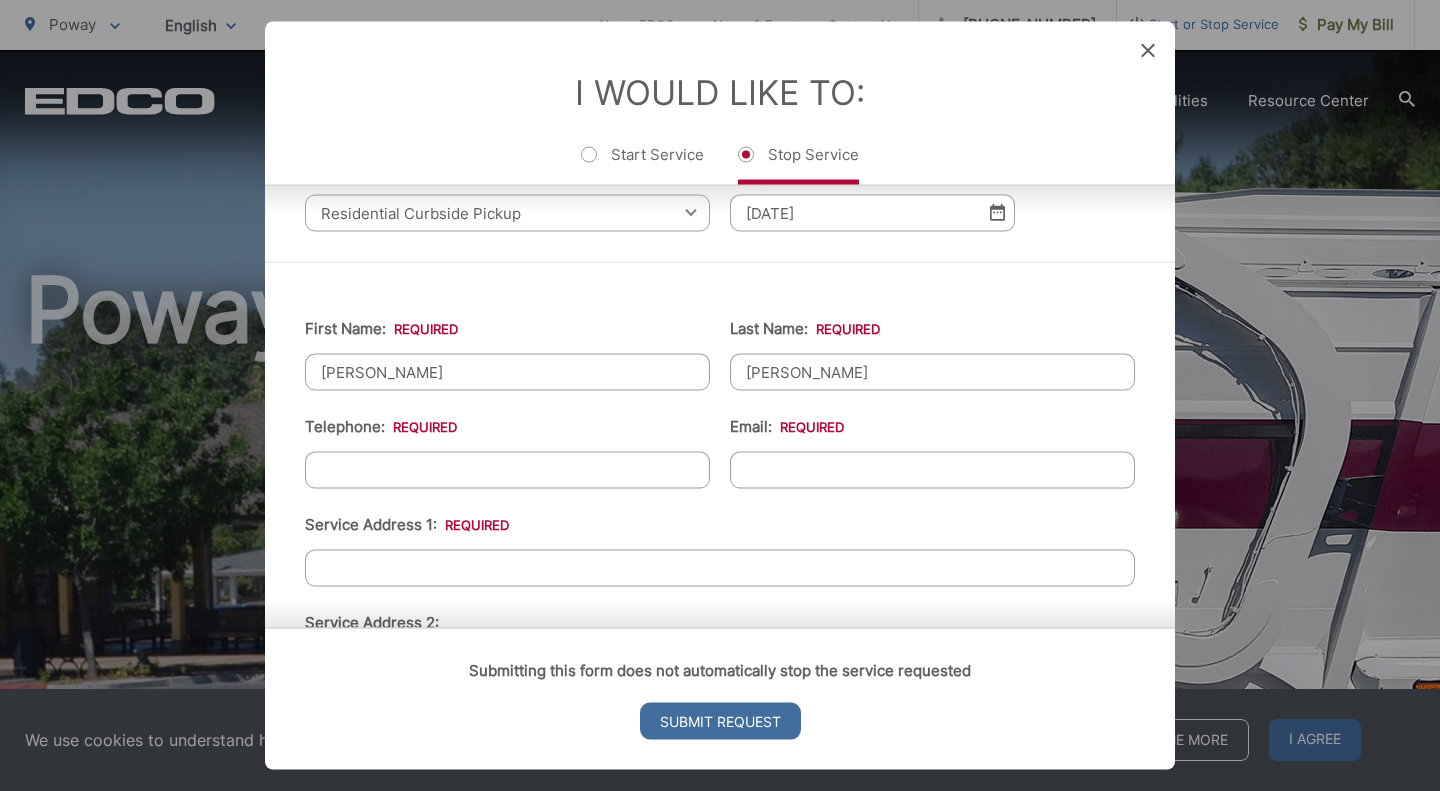 type on "8589450276" 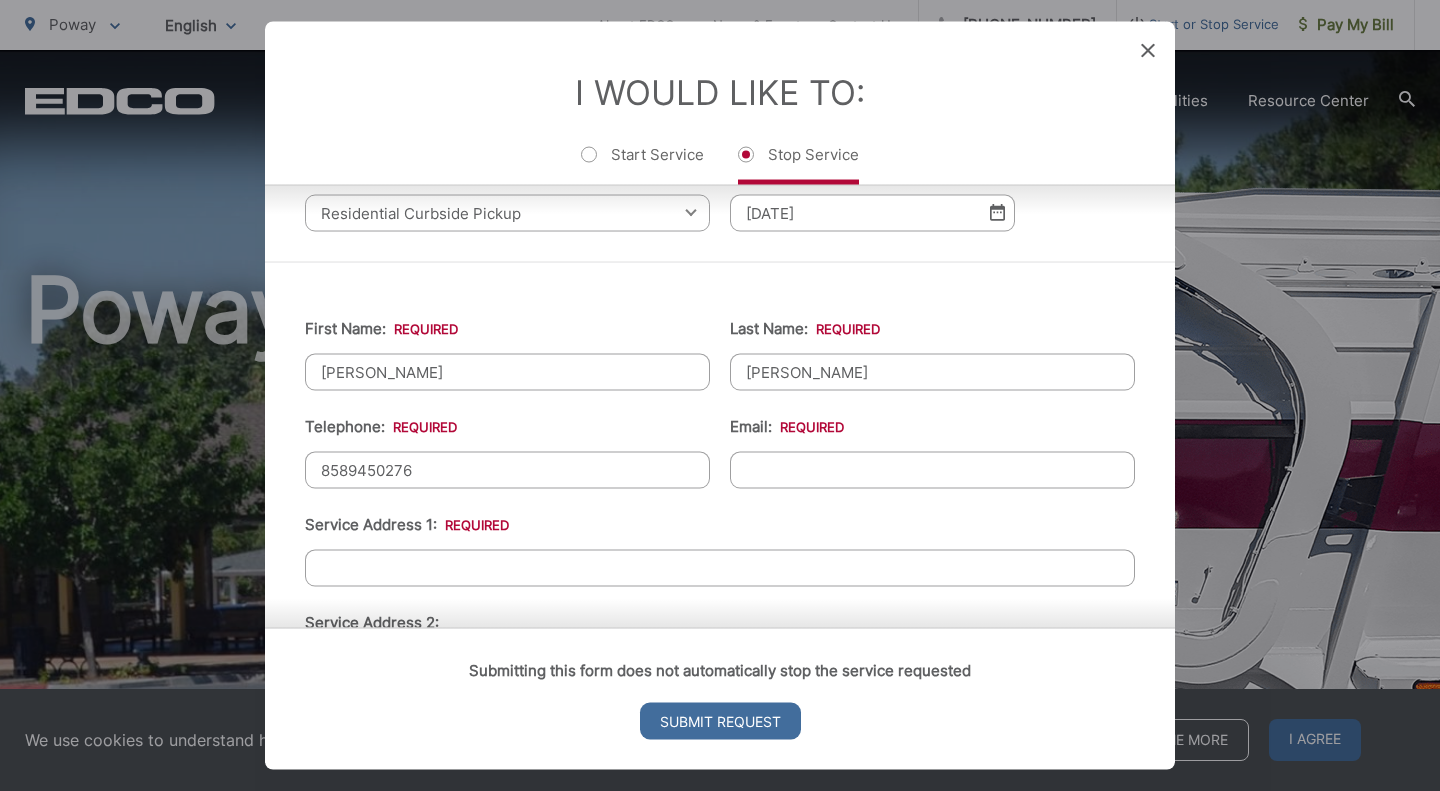 type on "mrlsnanc@gmail.com" 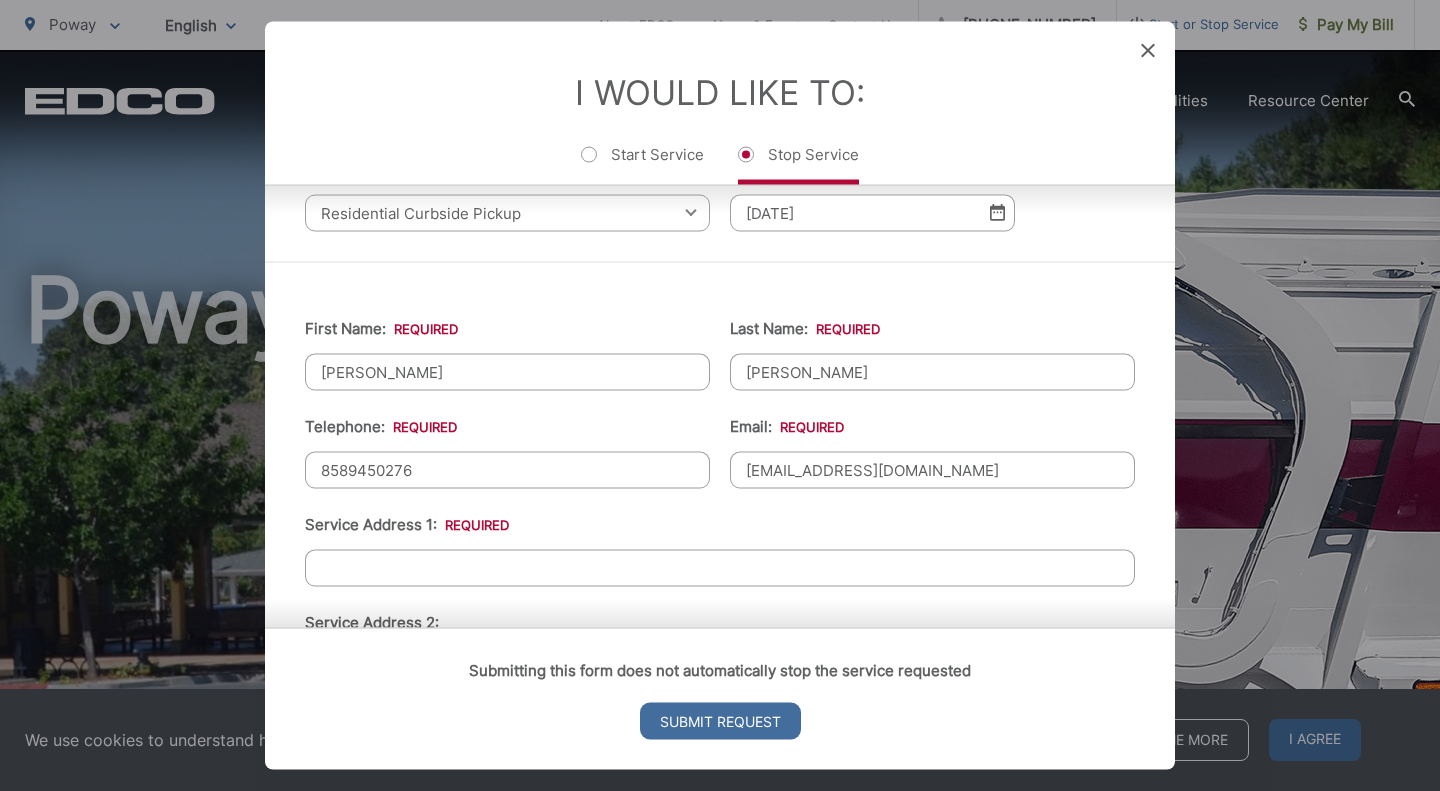 type on "13450 Ketron Avenue" 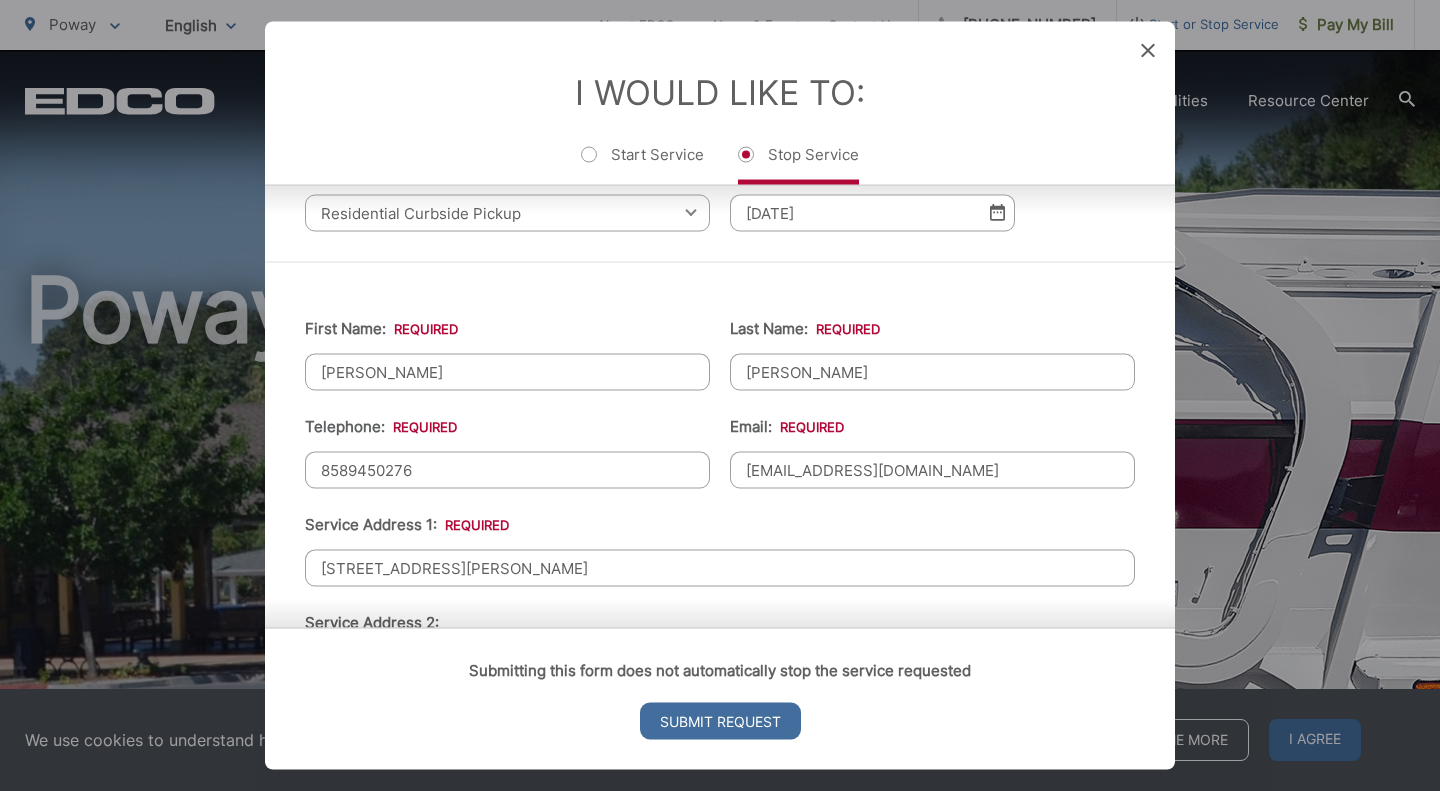 type on "(858) 945-0276" 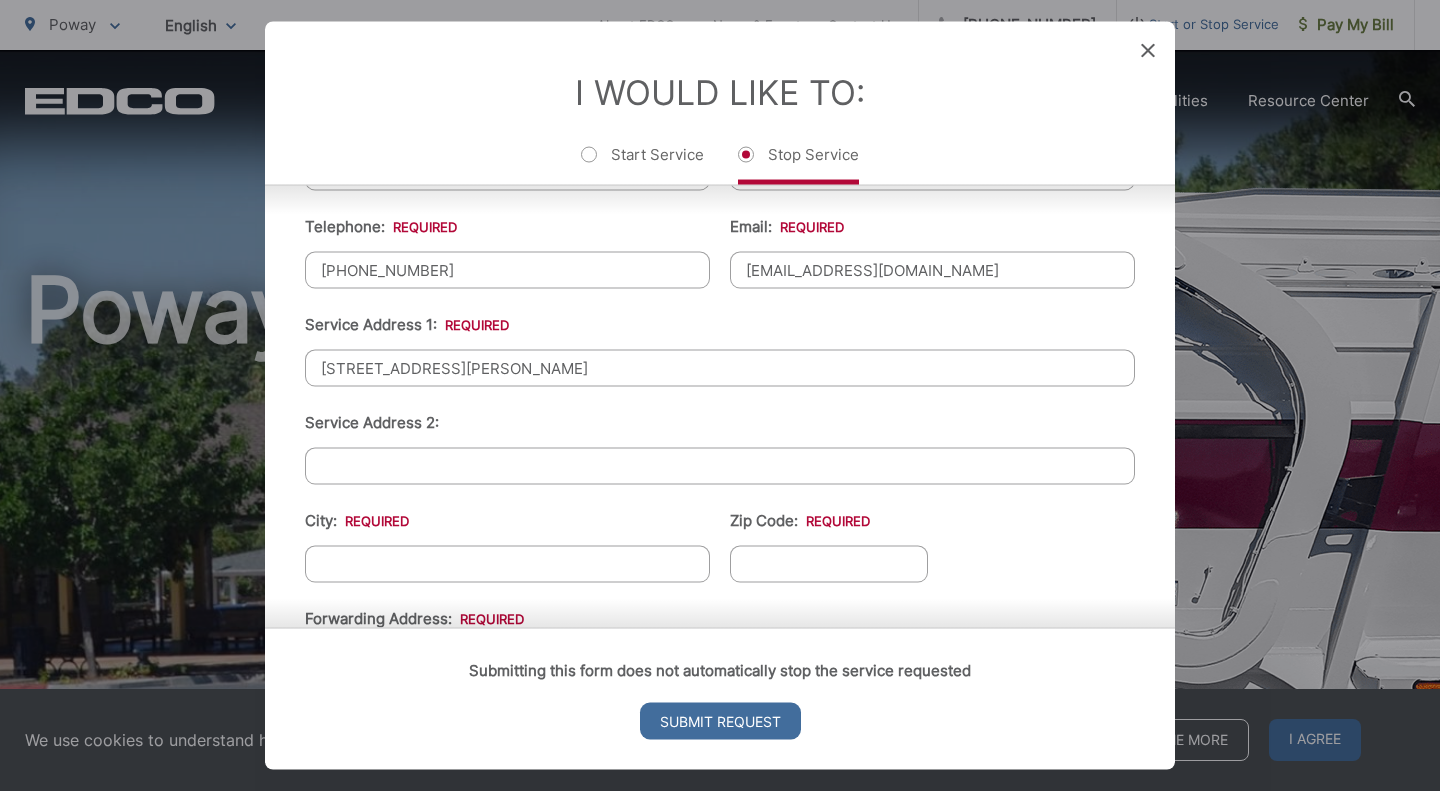 scroll, scrollTop: 600, scrollLeft: 0, axis: vertical 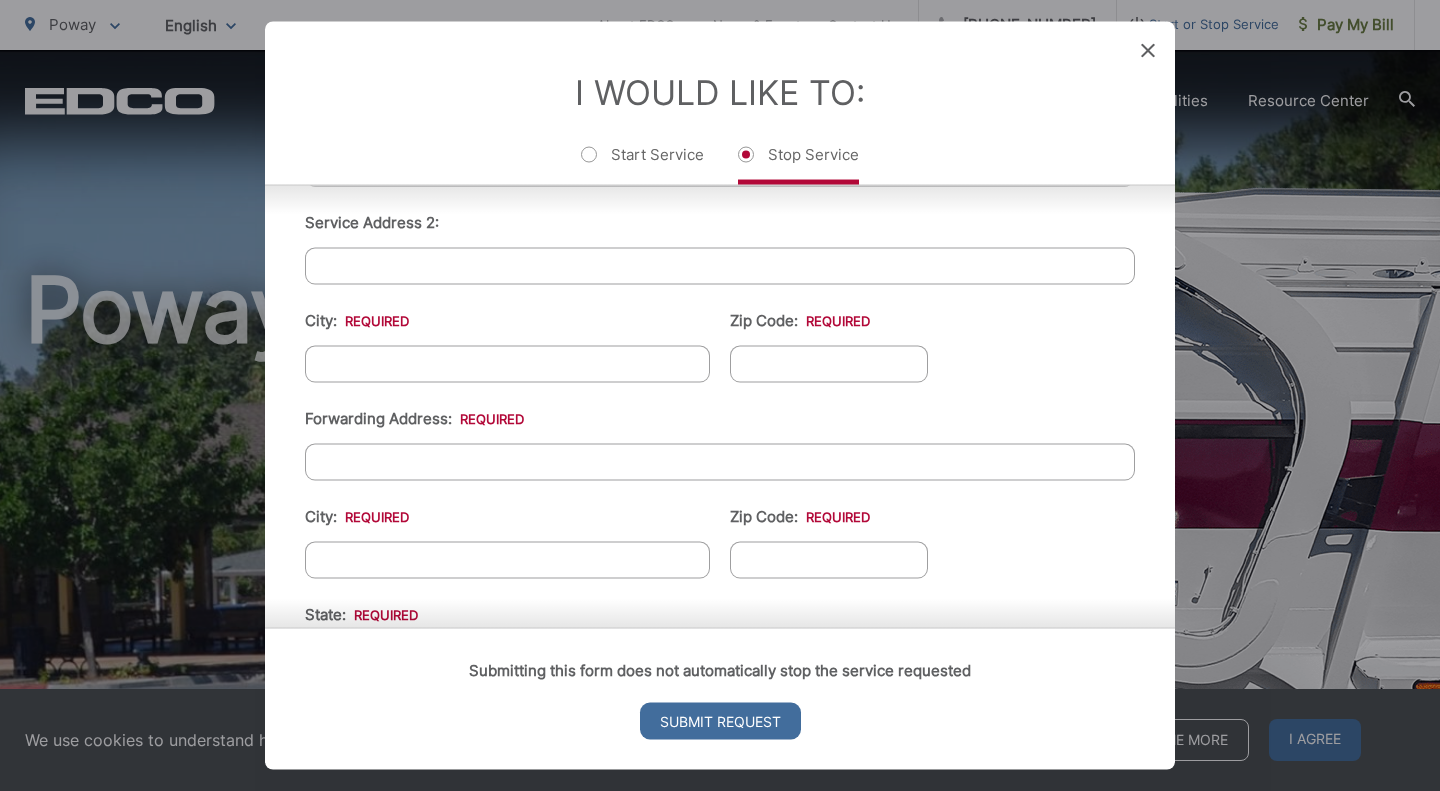 click on "City: *" at bounding box center [507, 363] 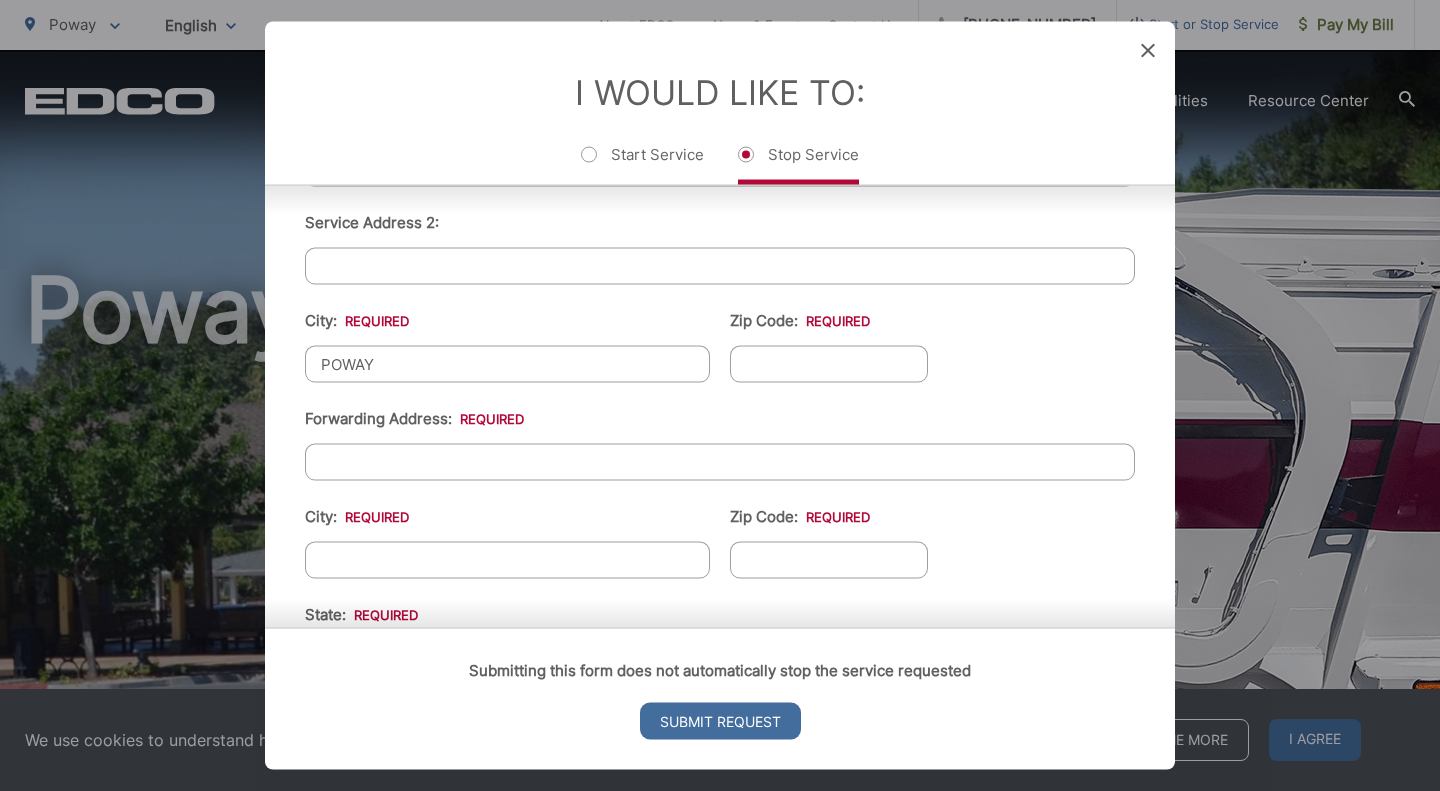 type on "92064" 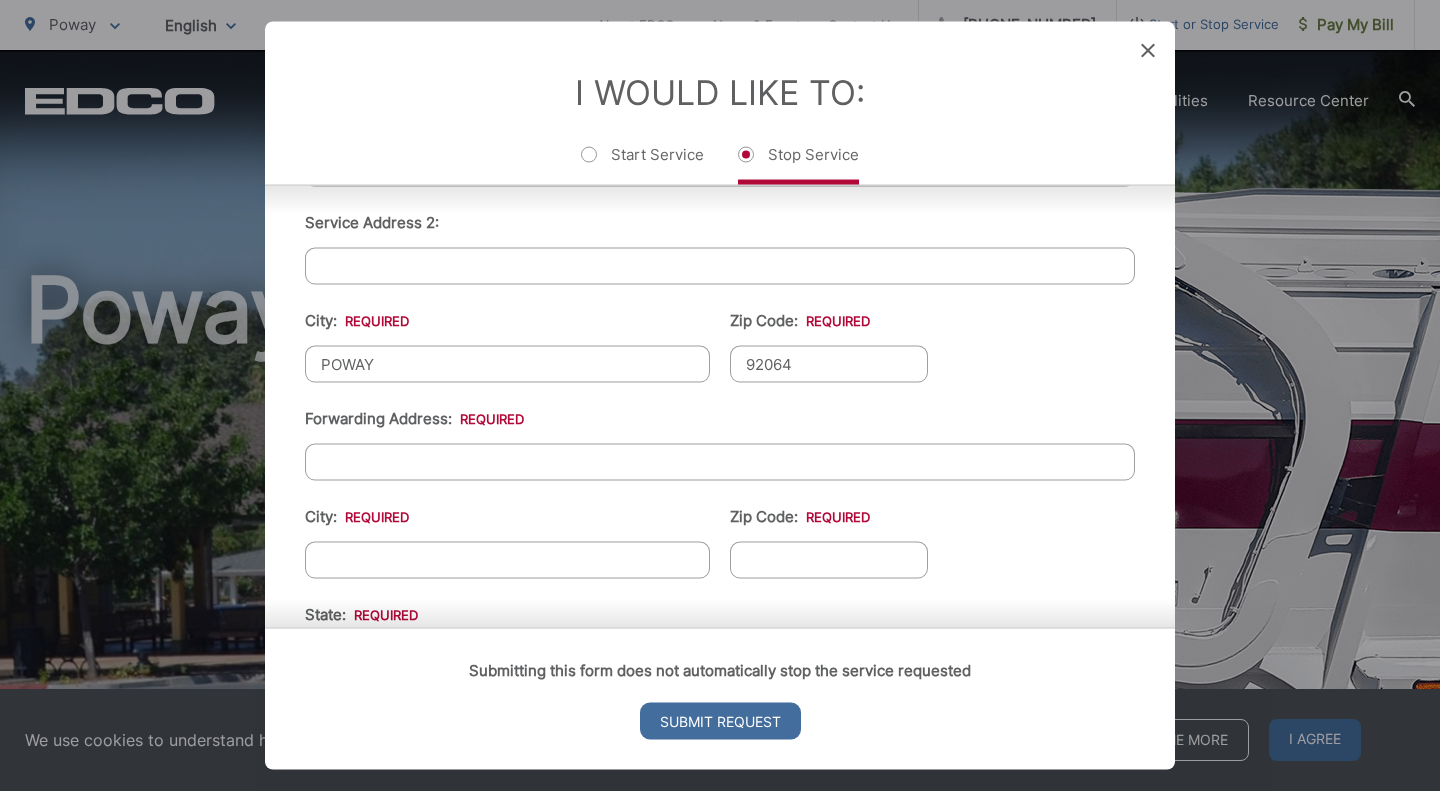 scroll, scrollTop: 700, scrollLeft: 0, axis: vertical 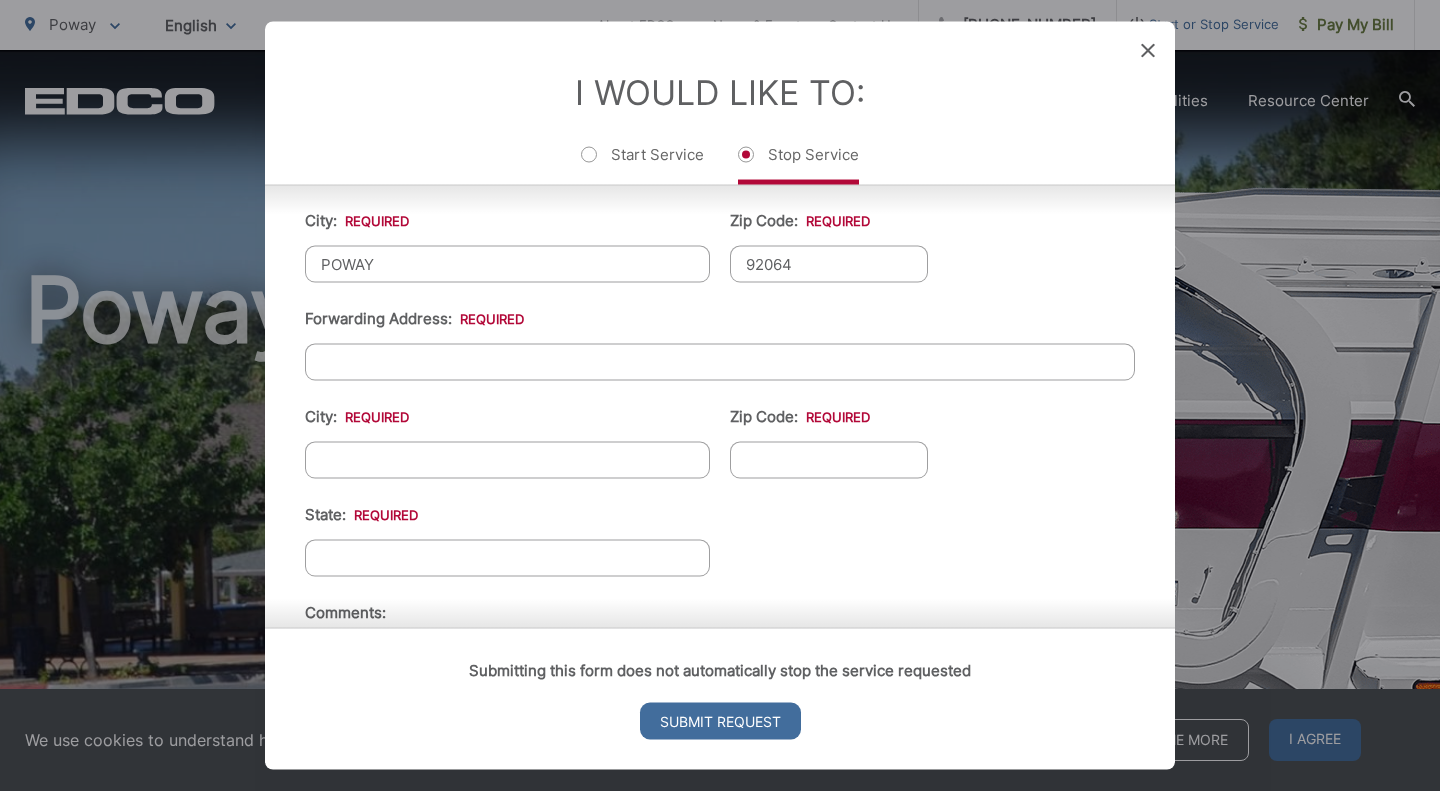 click on "Forwarding Address: *" at bounding box center [720, 361] 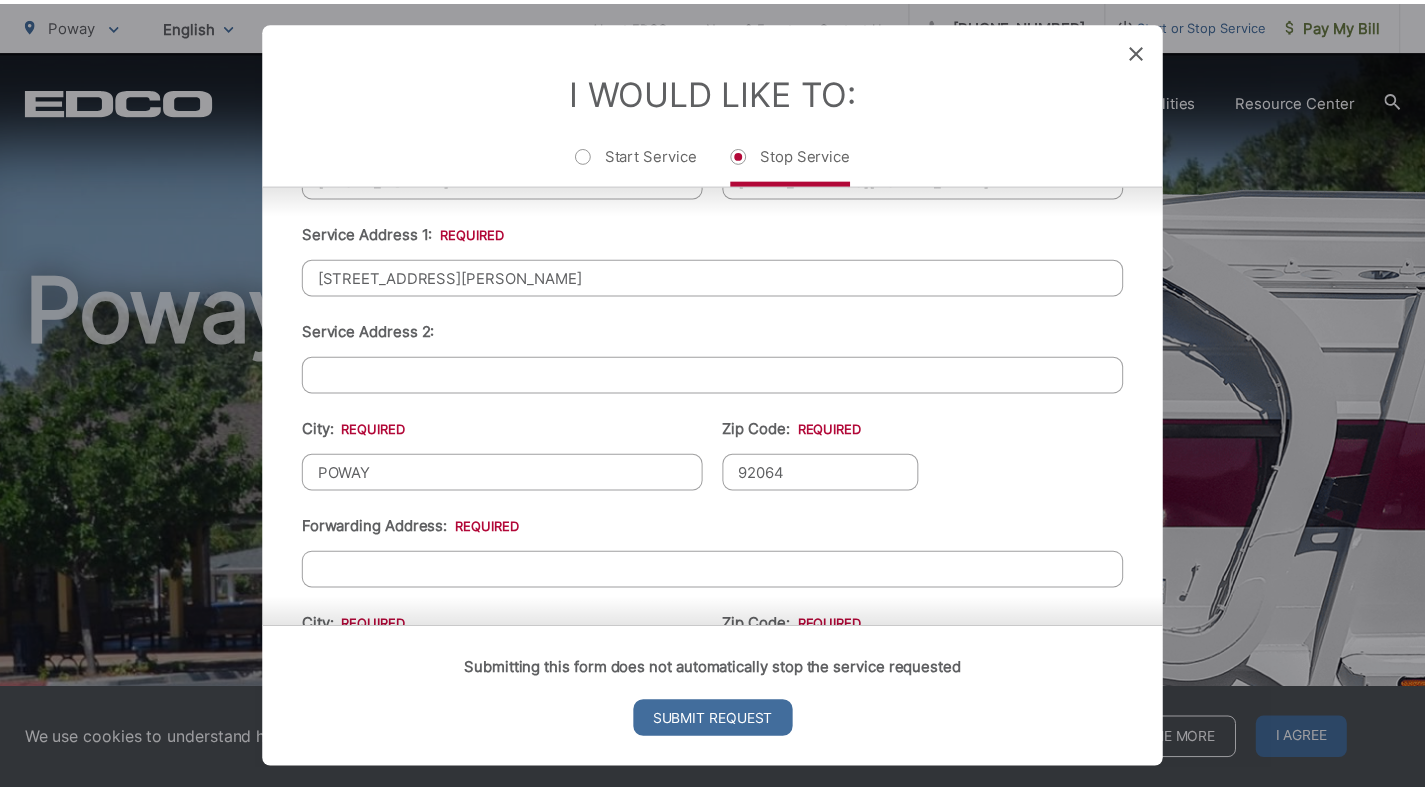 scroll, scrollTop: 0, scrollLeft: 0, axis: both 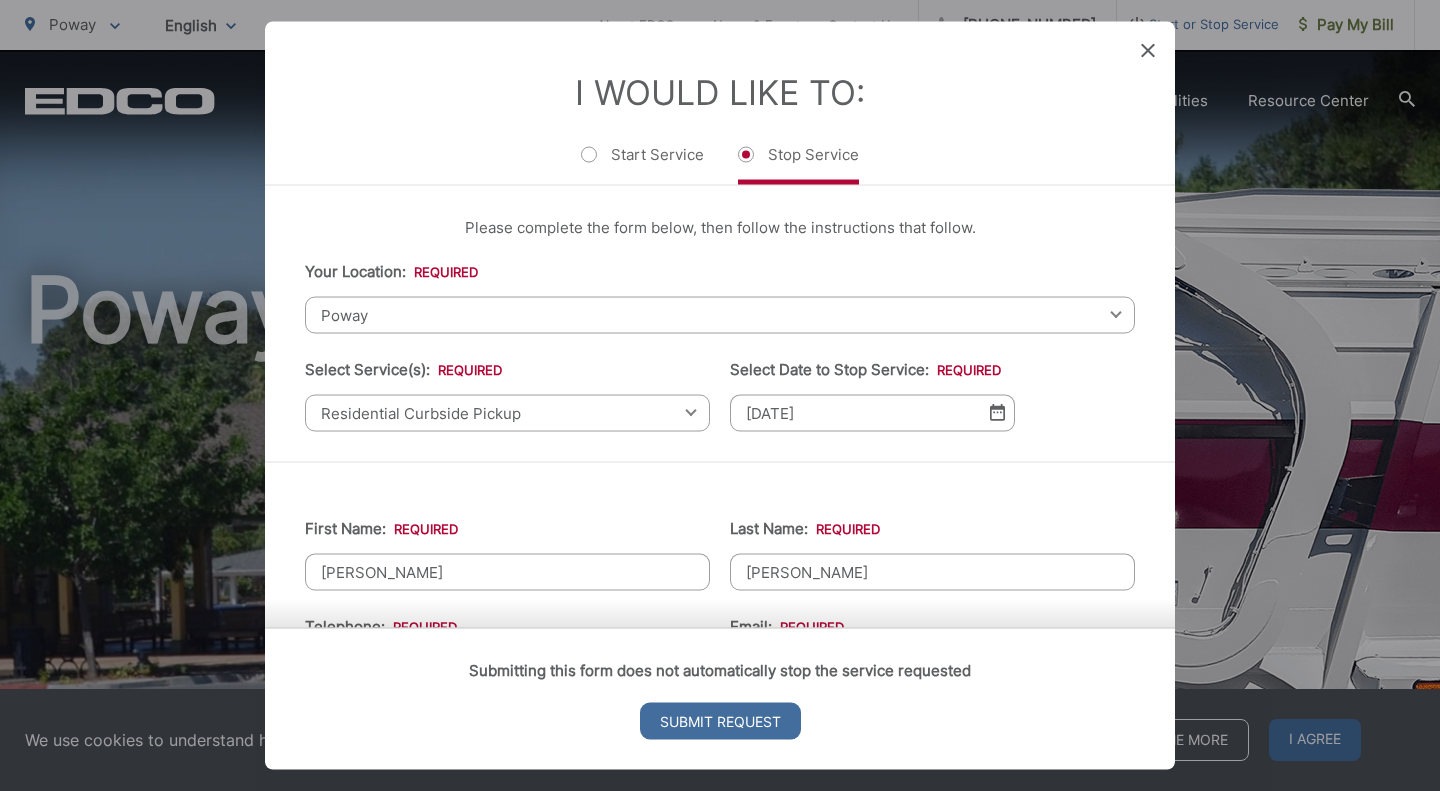 click 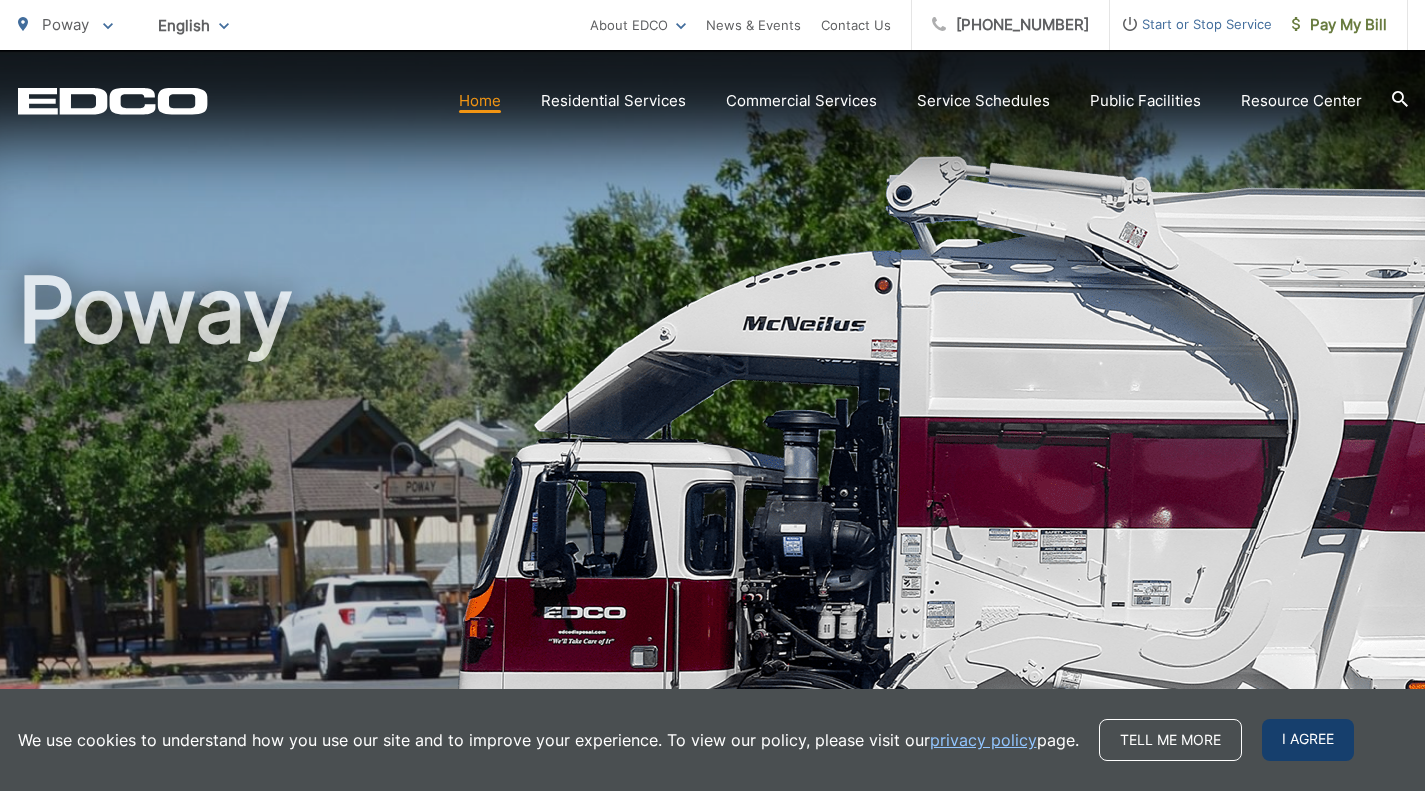 click on "I agree" at bounding box center (1308, 740) 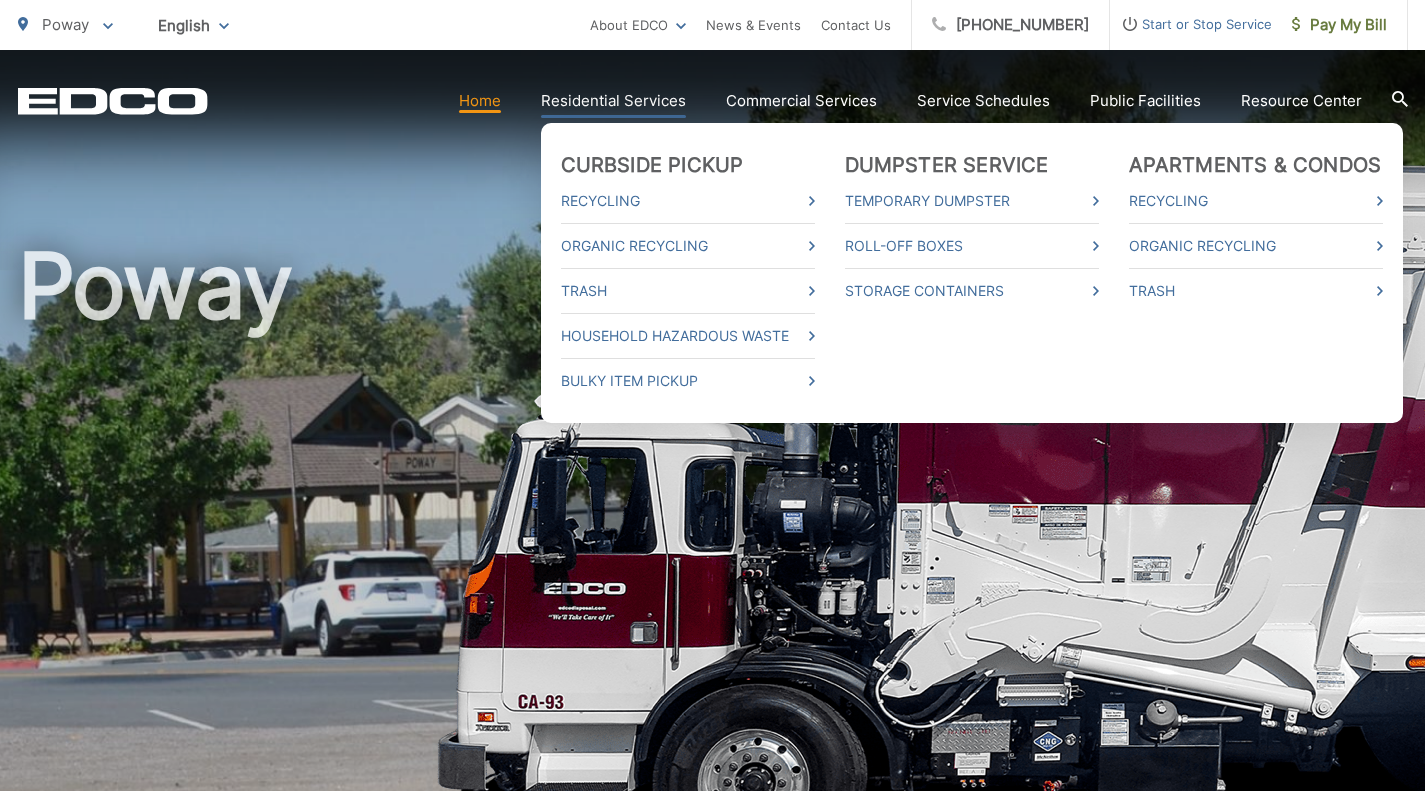 scroll, scrollTop: 0, scrollLeft: 0, axis: both 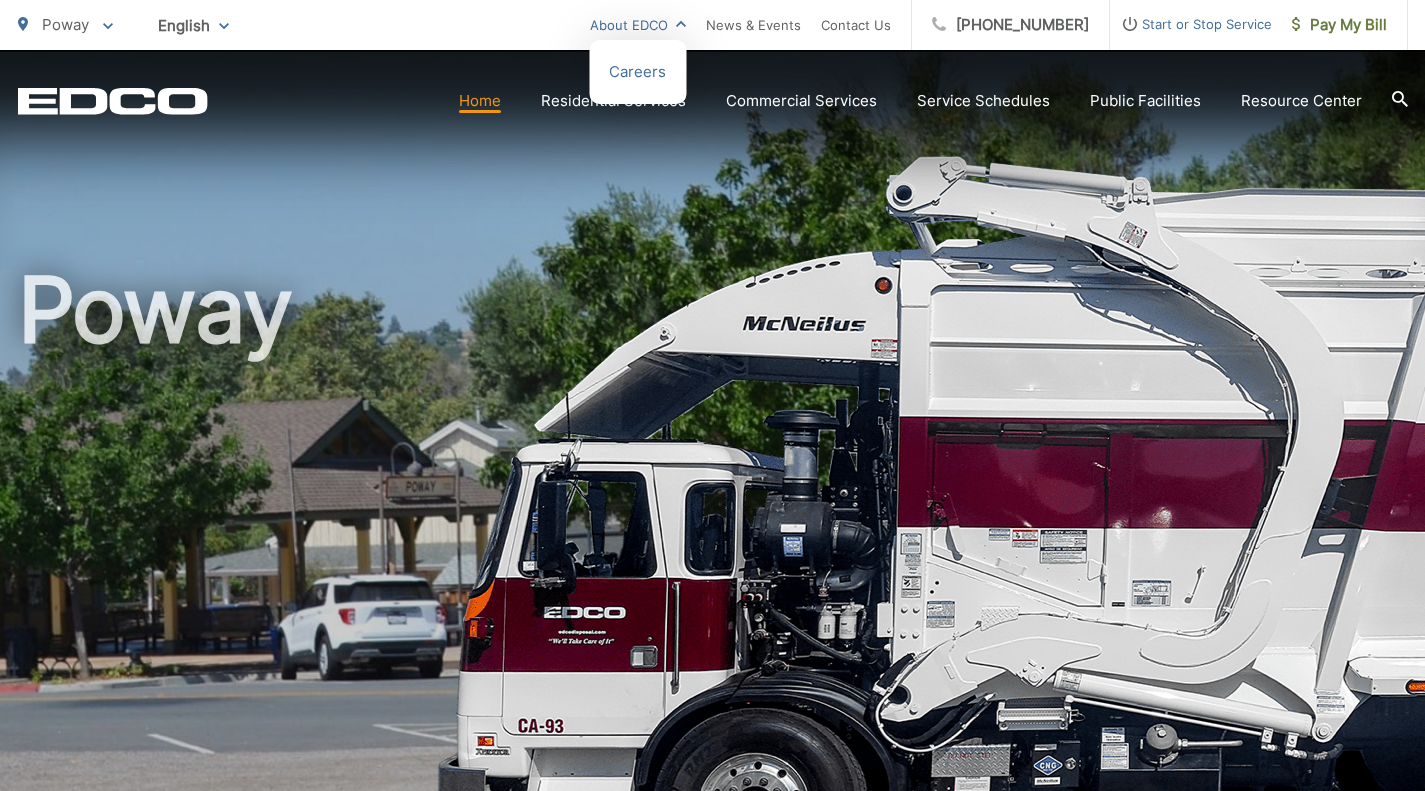 click on "About EDCO" at bounding box center [638, 25] 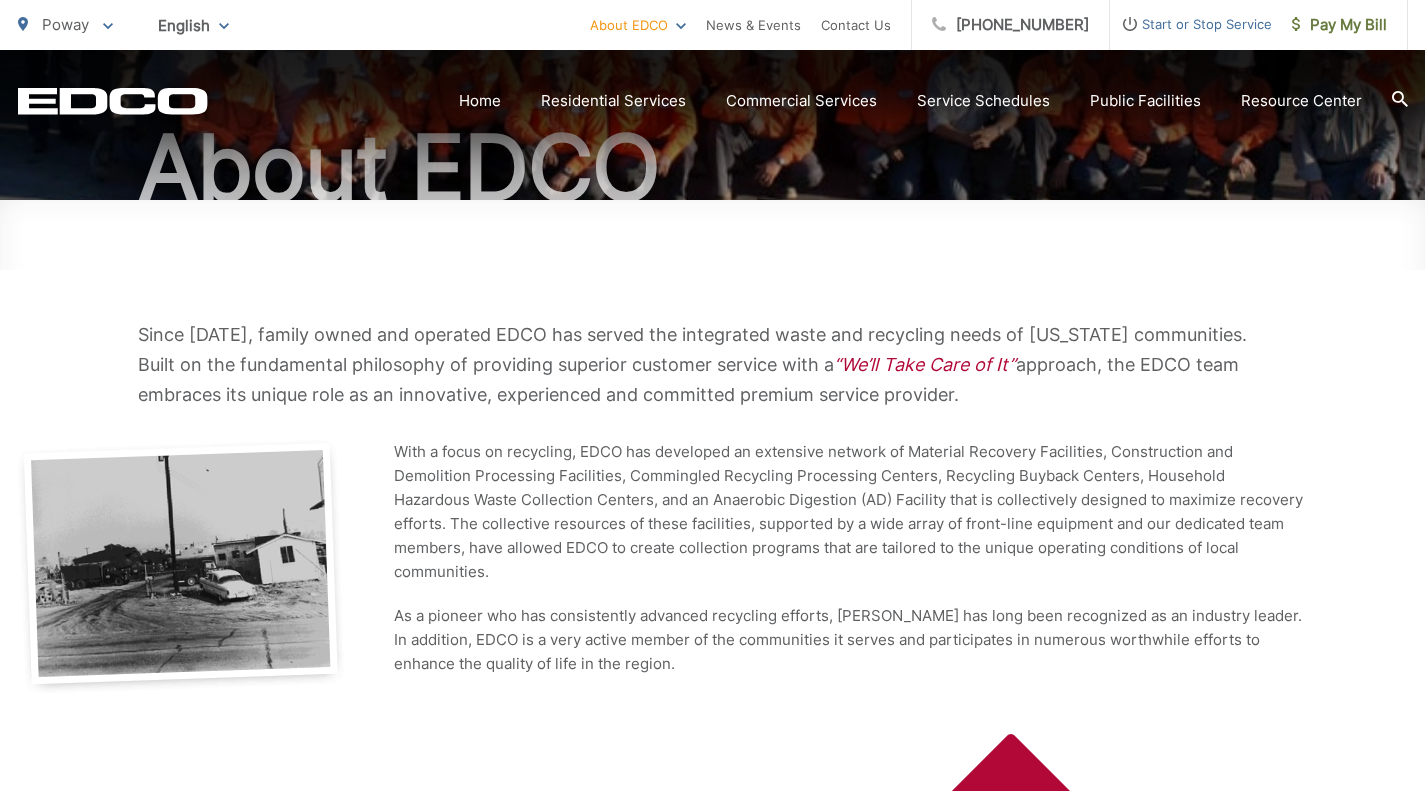 scroll, scrollTop: 300, scrollLeft: 0, axis: vertical 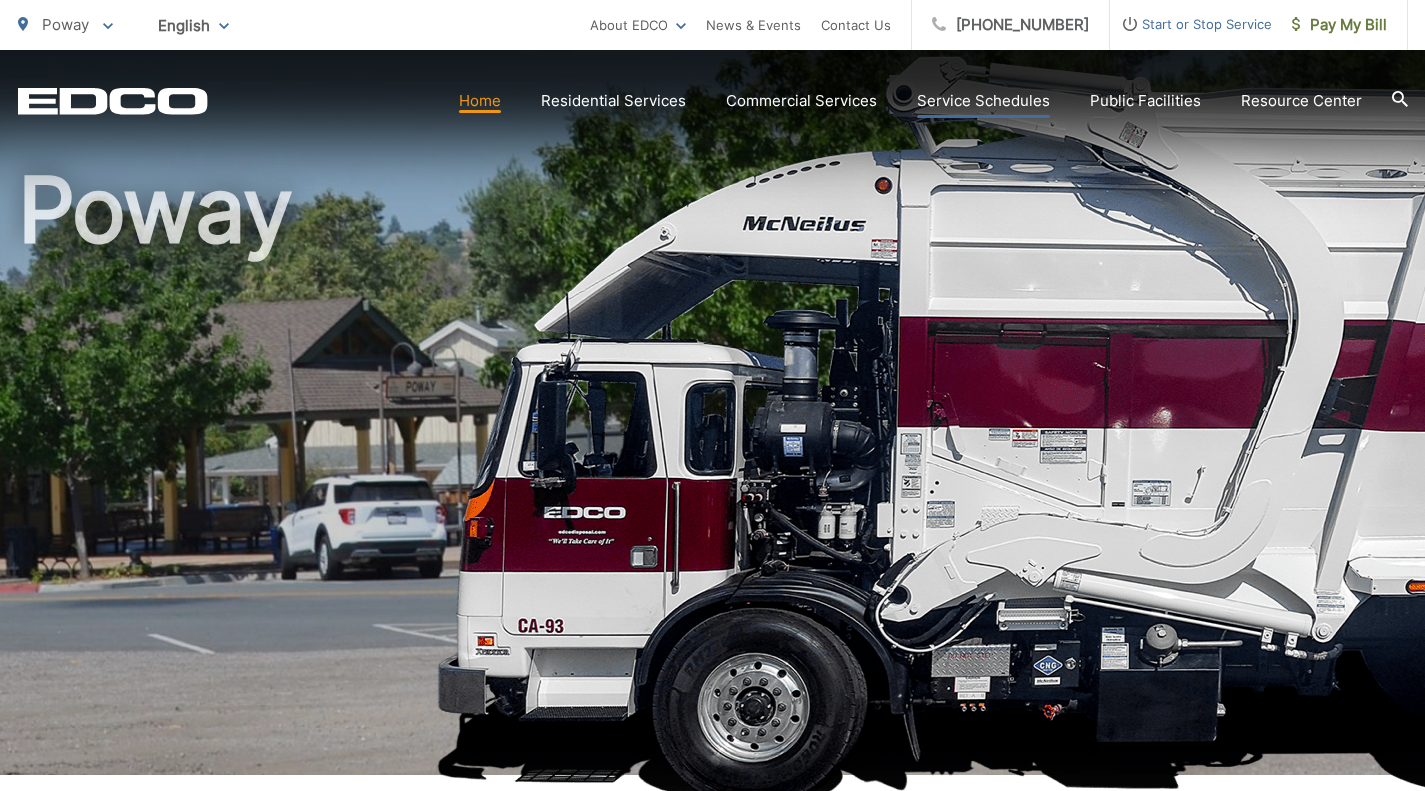 click on "Service Schedules" at bounding box center [983, 101] 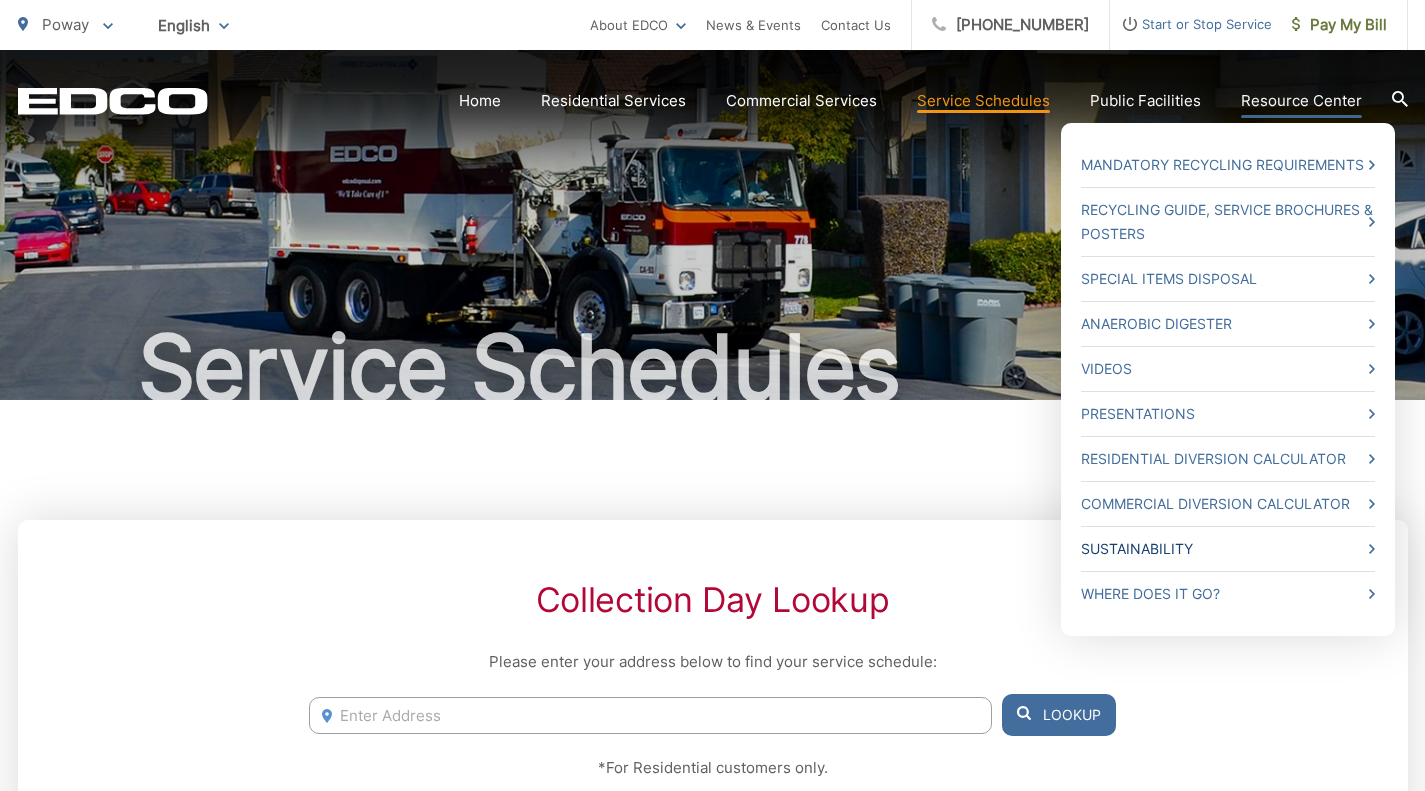 scroll, scrollTop: 100, scrollLeft: 0, axis: vertical 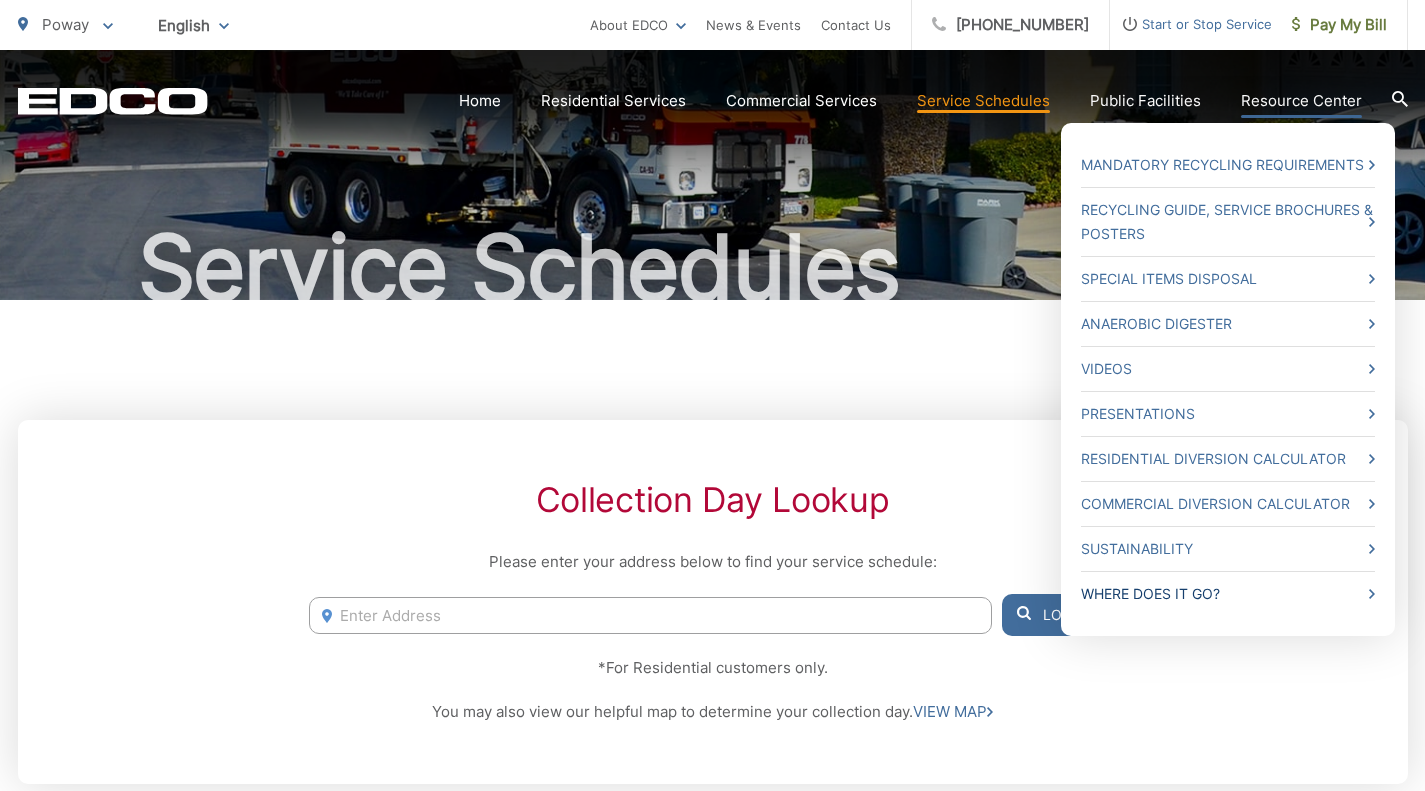 click on "Where Does it Go?" at bounding box center (1228, 594) 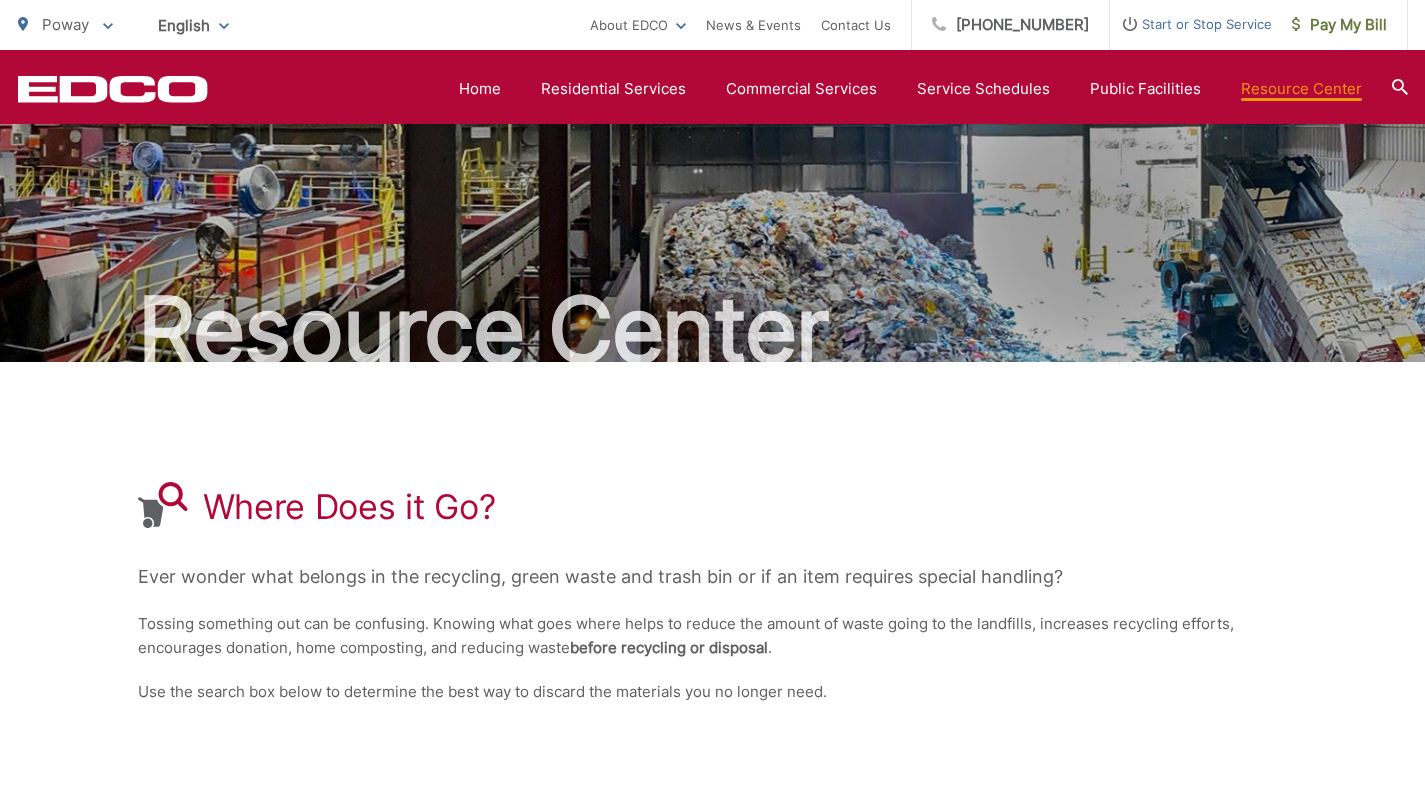 scroll, scrollTop: 0, scrollLeft: 0, axis: both 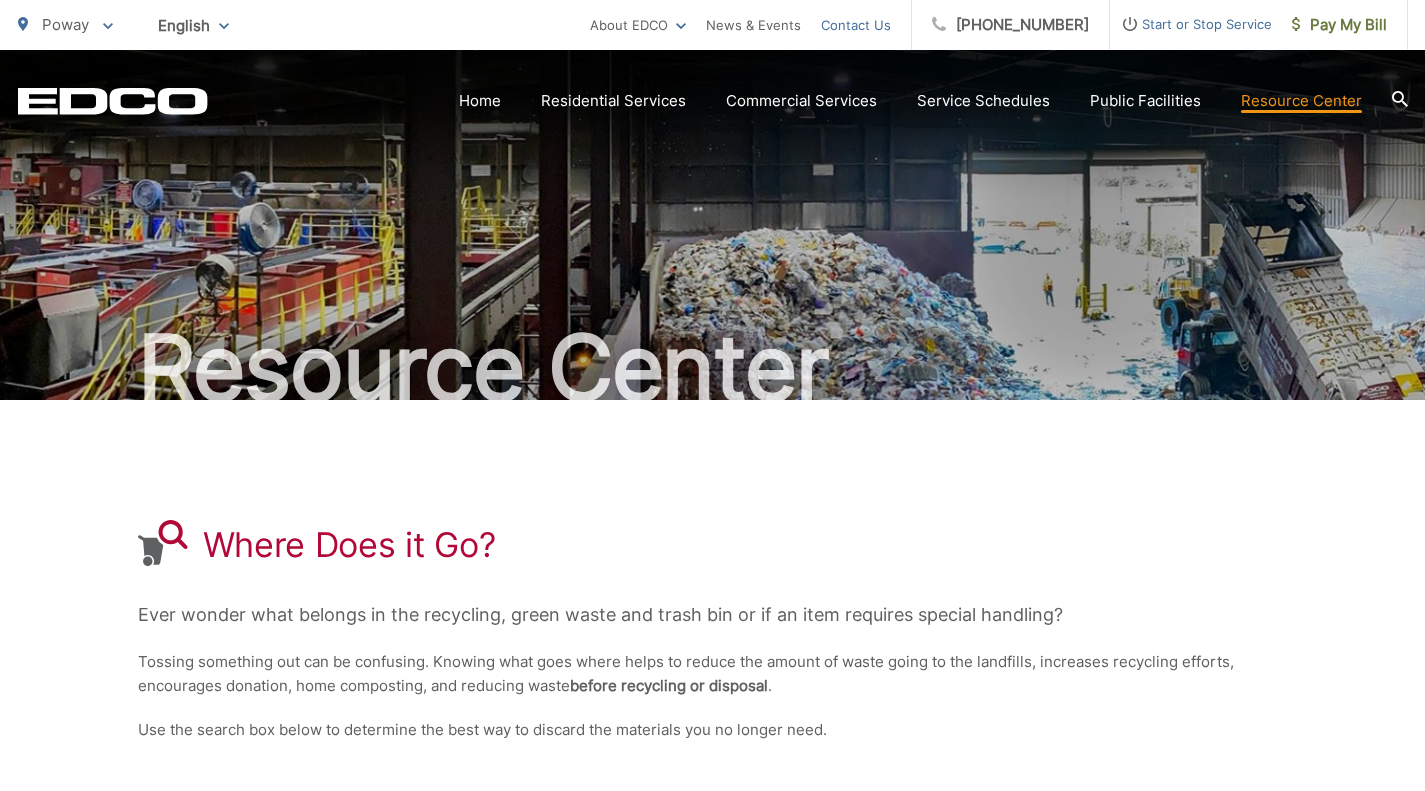 click on "Contact Us" at bounding box center [856, 25] 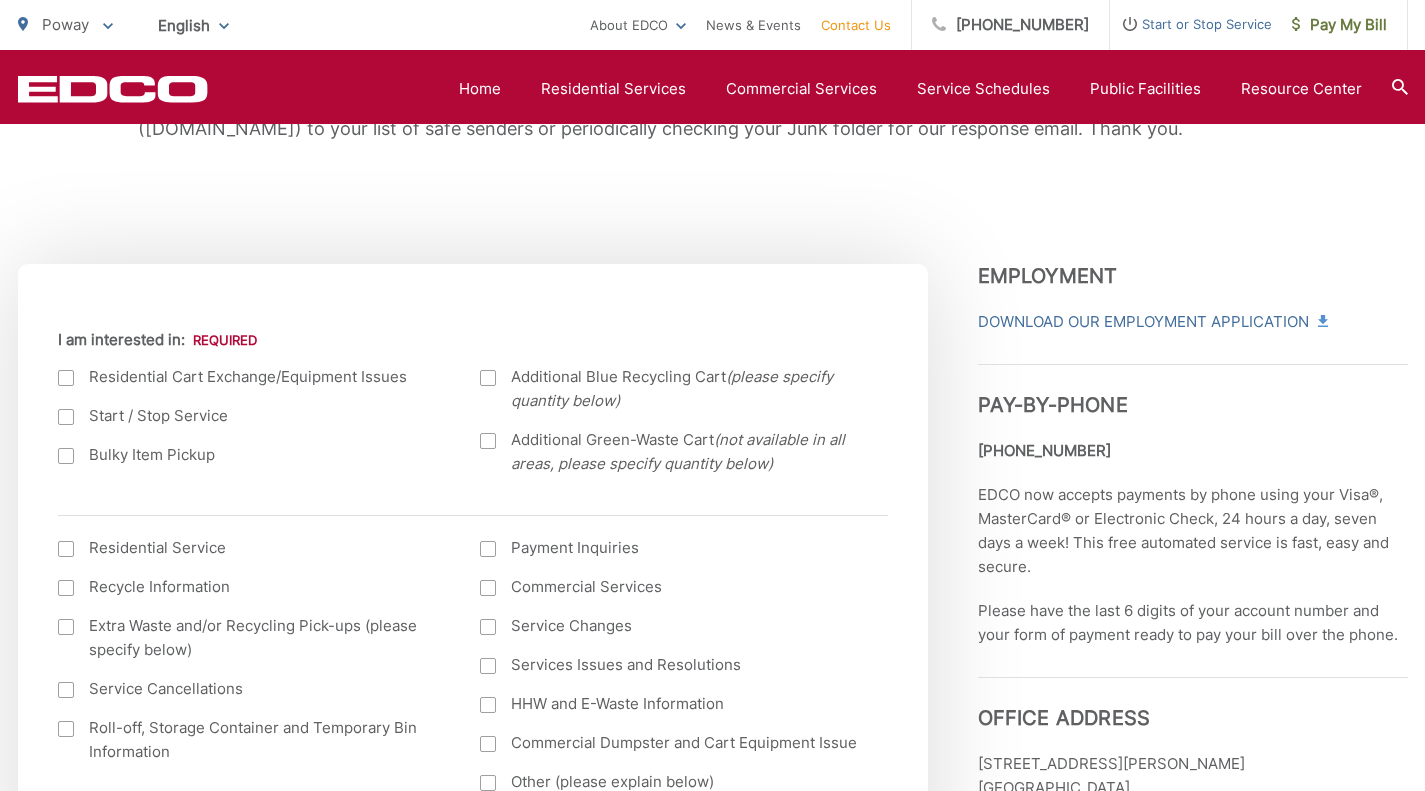 scroll, scrollTop: 600, scrollLeft: 0, axis: vertical 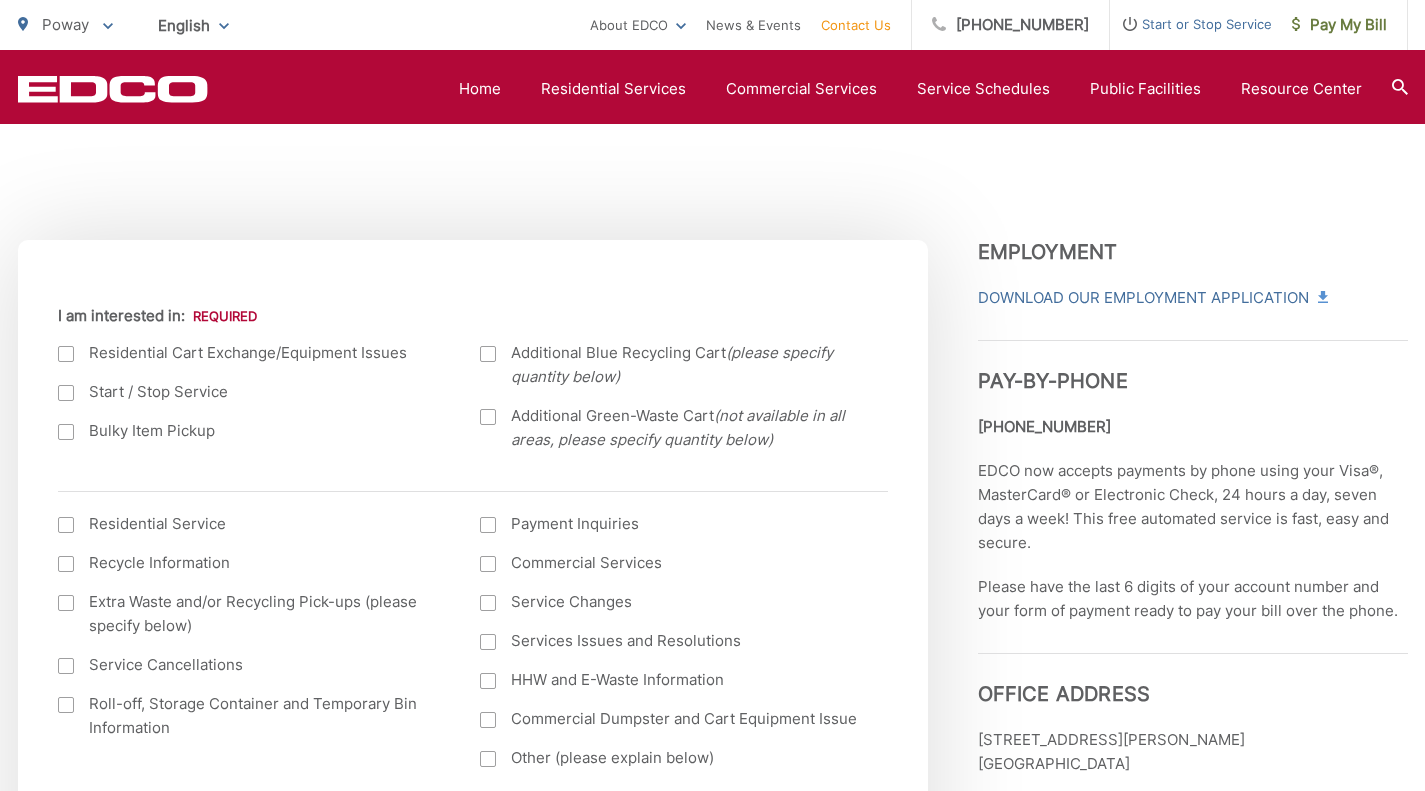click at bounding box center [66, 393] 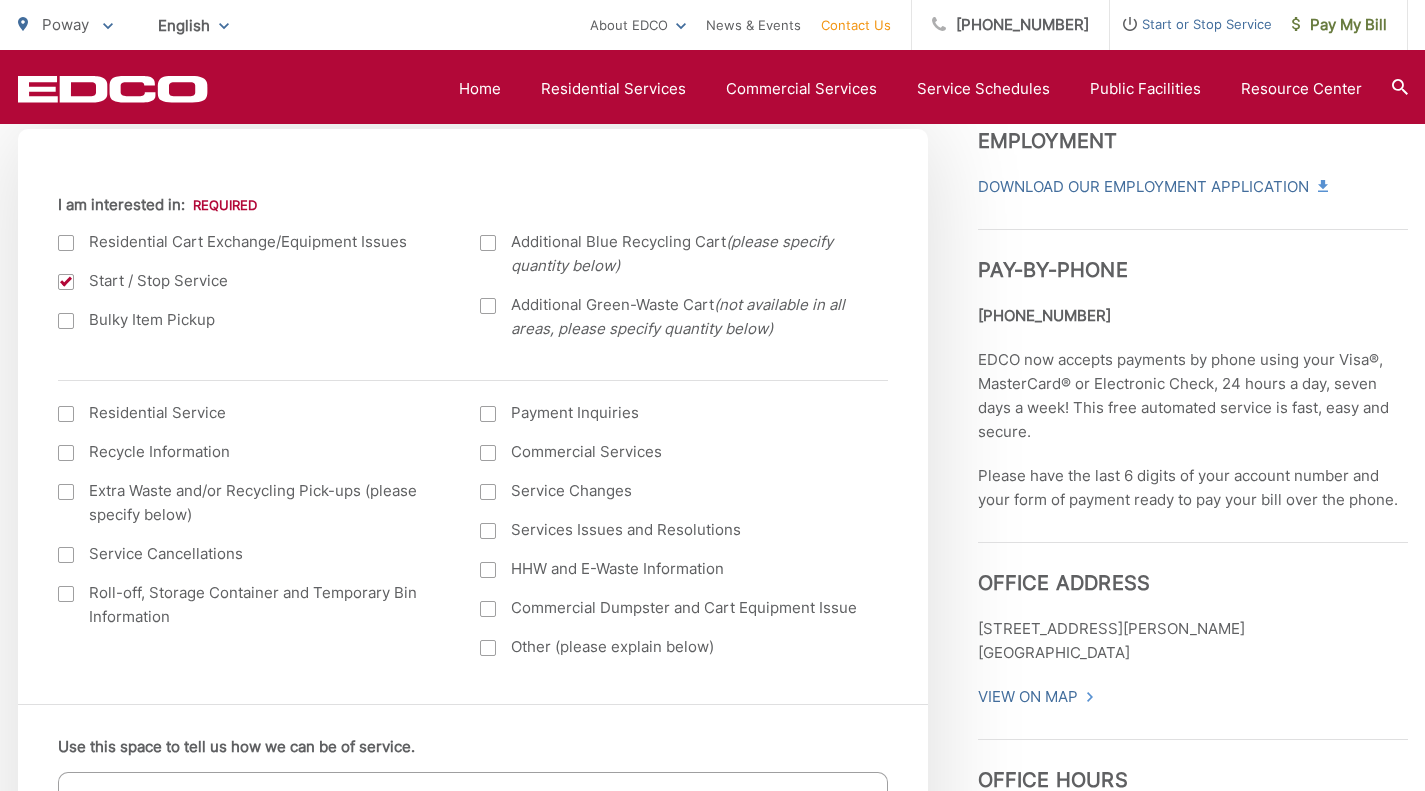 scroll, scrollTop: 800, scrollLeft: 0, axis: vertical 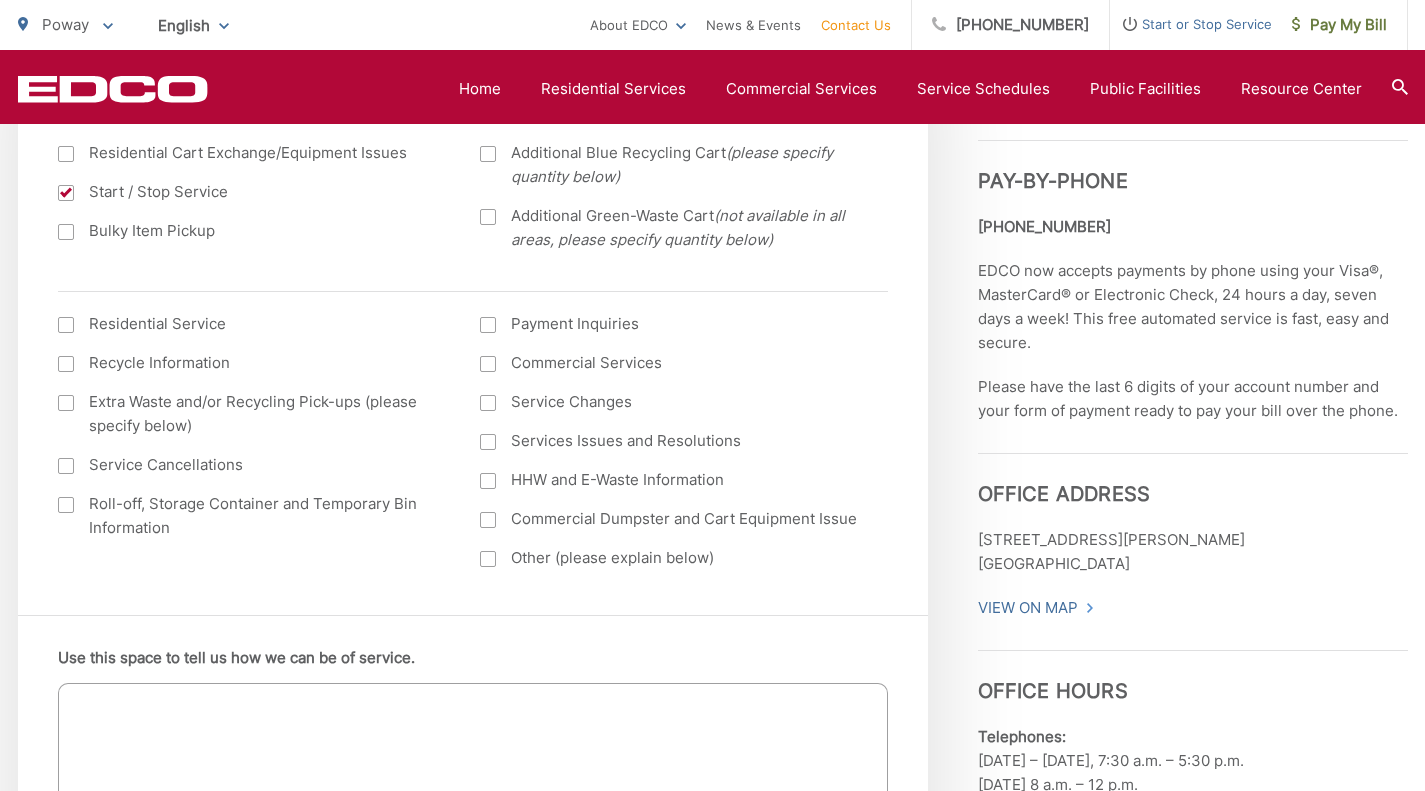 click at bounding box center (66, 325) 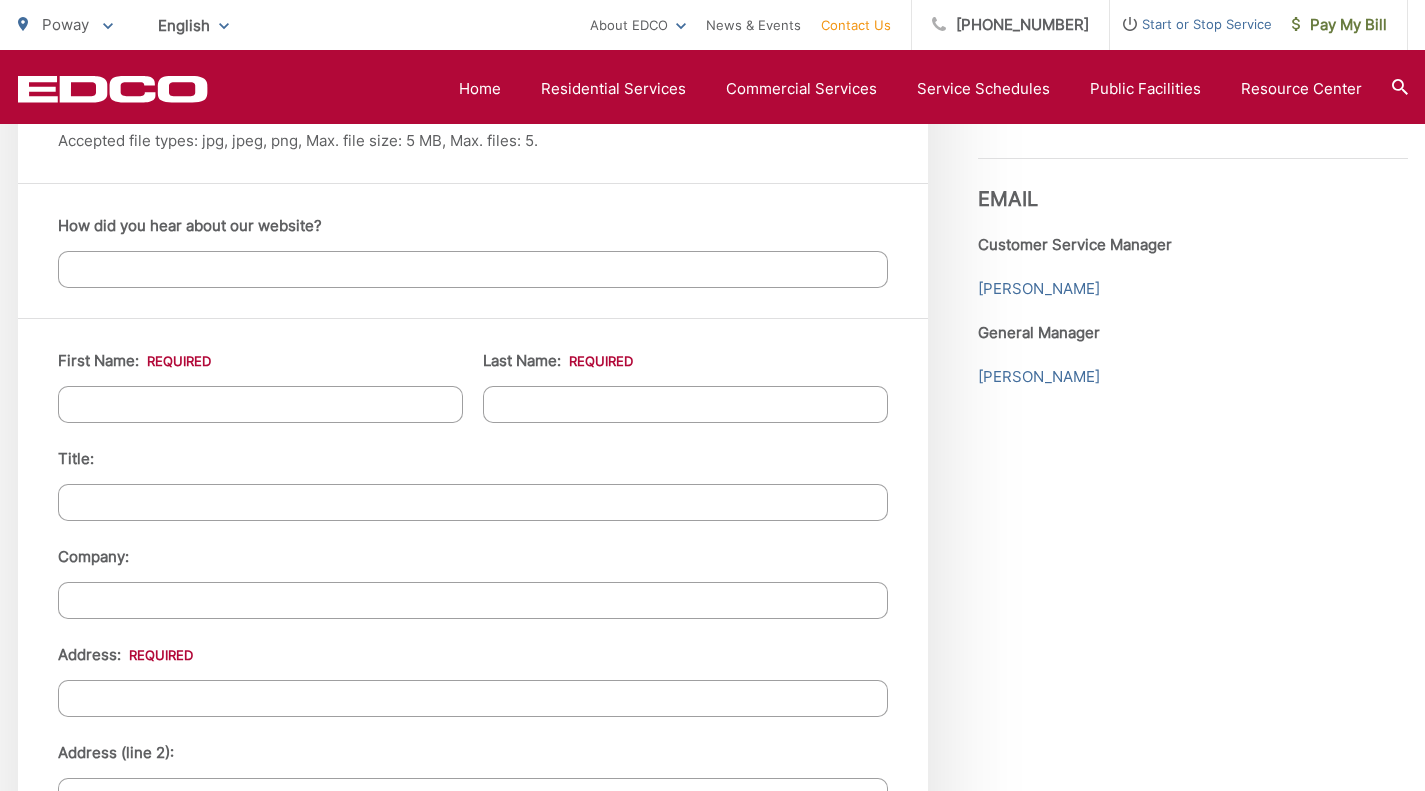scroll, scrollTop: 1700, scrollLeft: 0, axis: vertical 